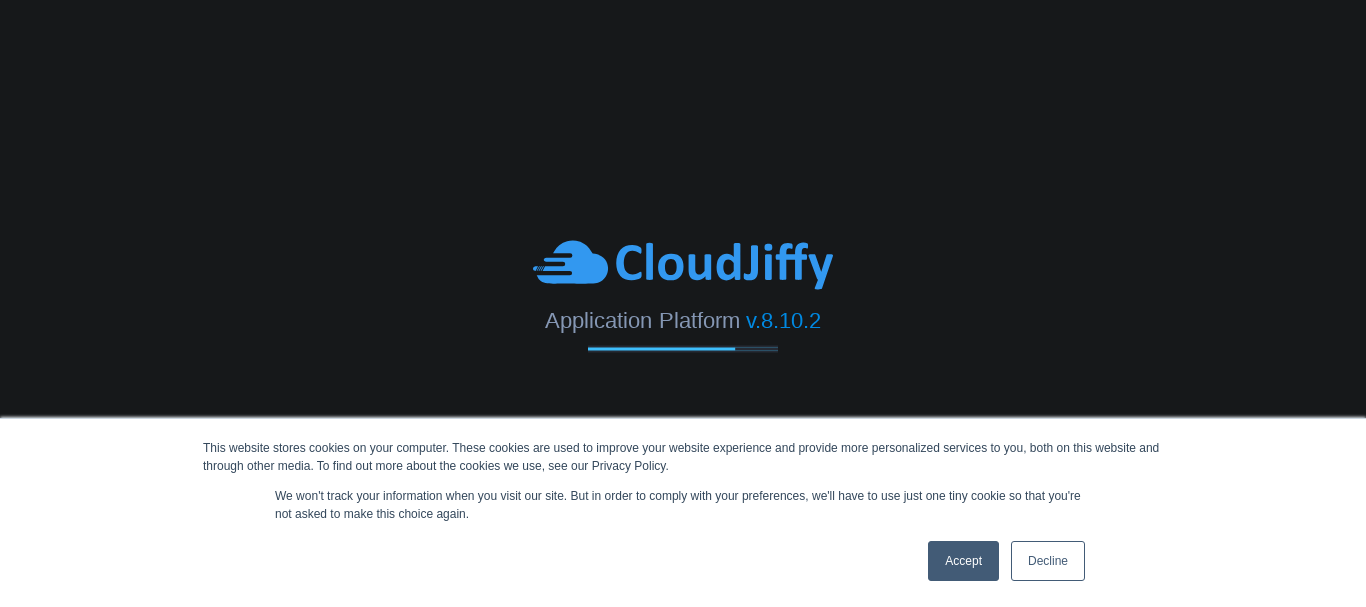 scroll, scrollTop: 0, scrollLeft: 0, axis: both 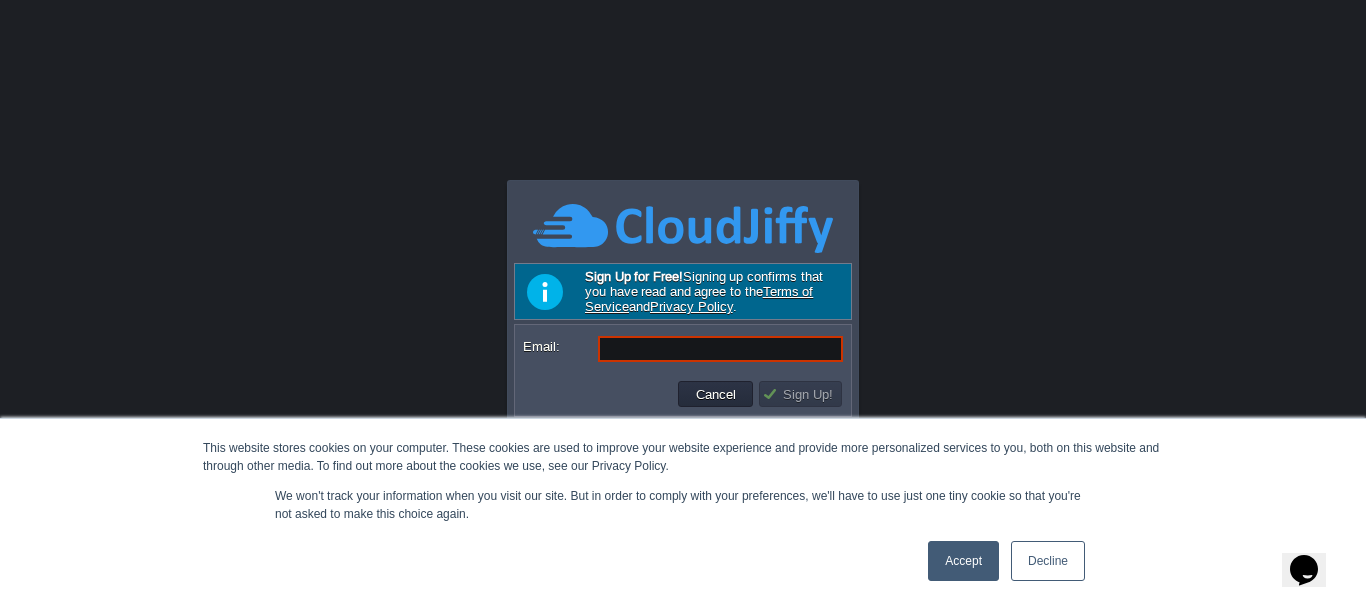 click on "Accept" at bounding box center (963, 561) 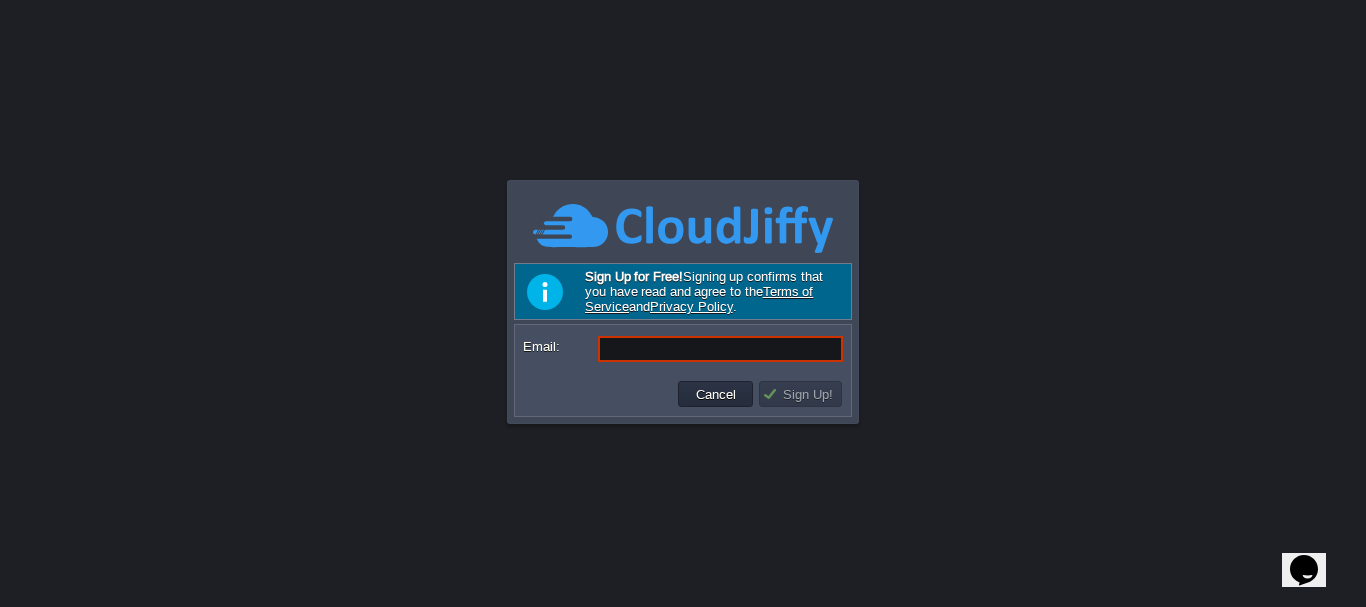 scroll, scrollTop: 0, scrollLeft: 0, axis: both 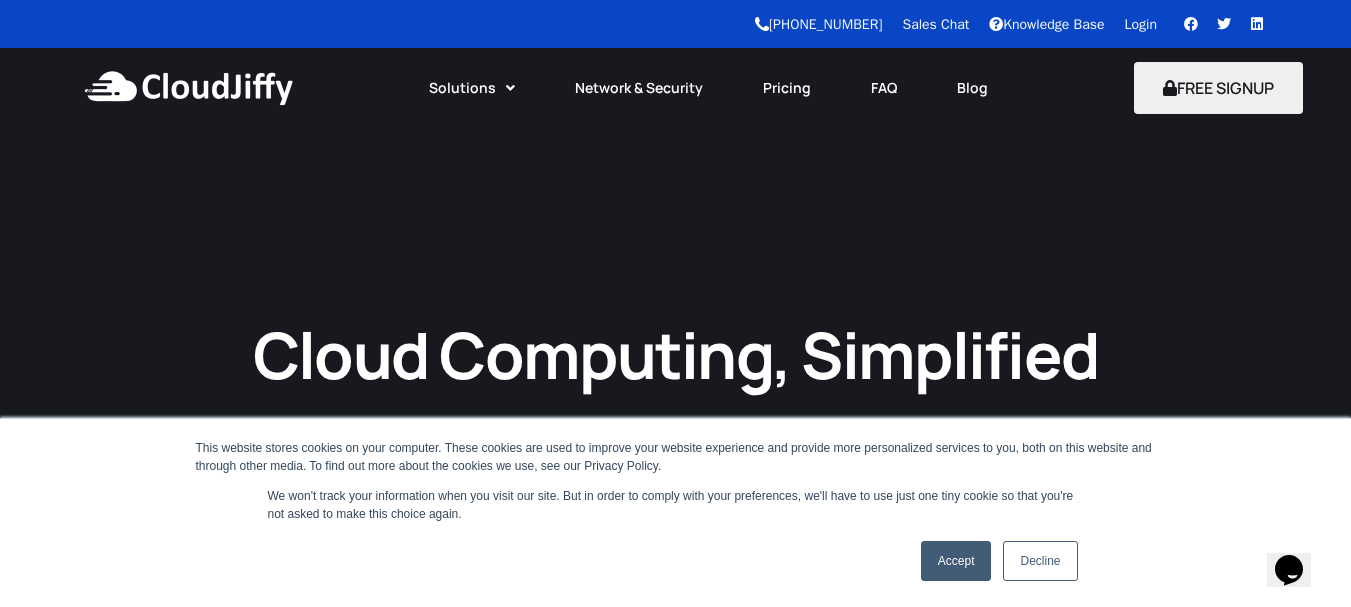 click on "[PHONE_NUMBER]
Sales Chat
Knowledge Base
Login
Facebook
Twitter
Linkedin" at bounding box center [640, 24] 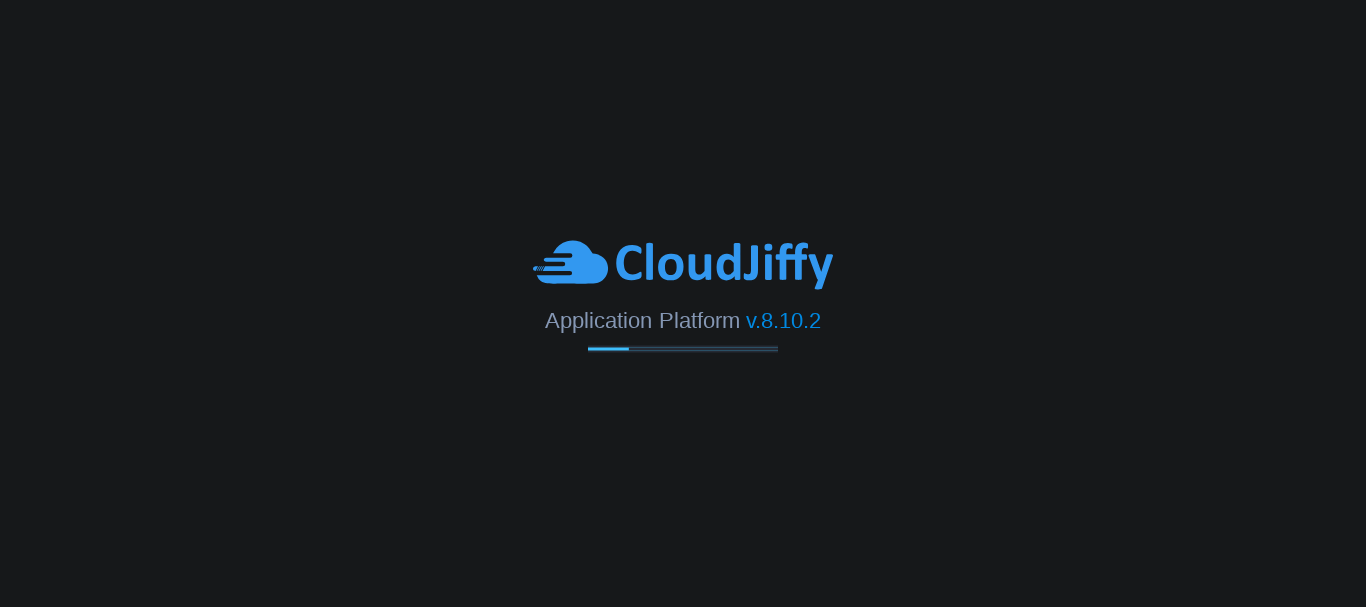 scroll, scrollTop: 0, scrollLeft: 0, axis: both 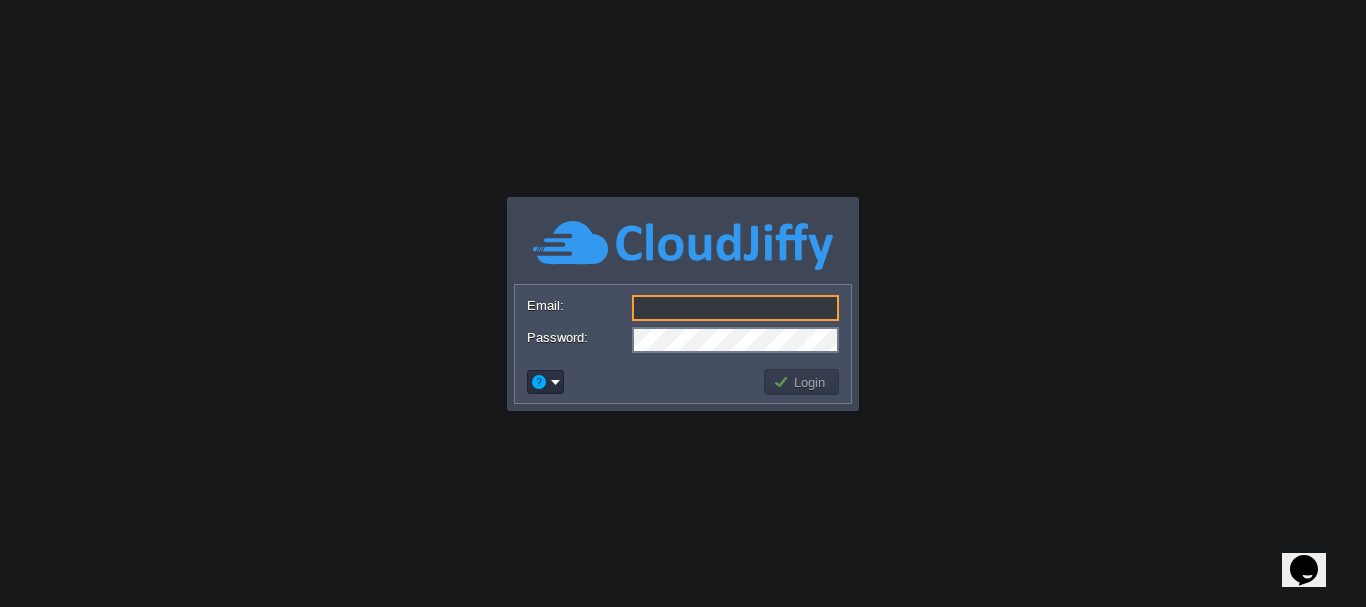 click on "Email:" at bounding box center (735, 308) 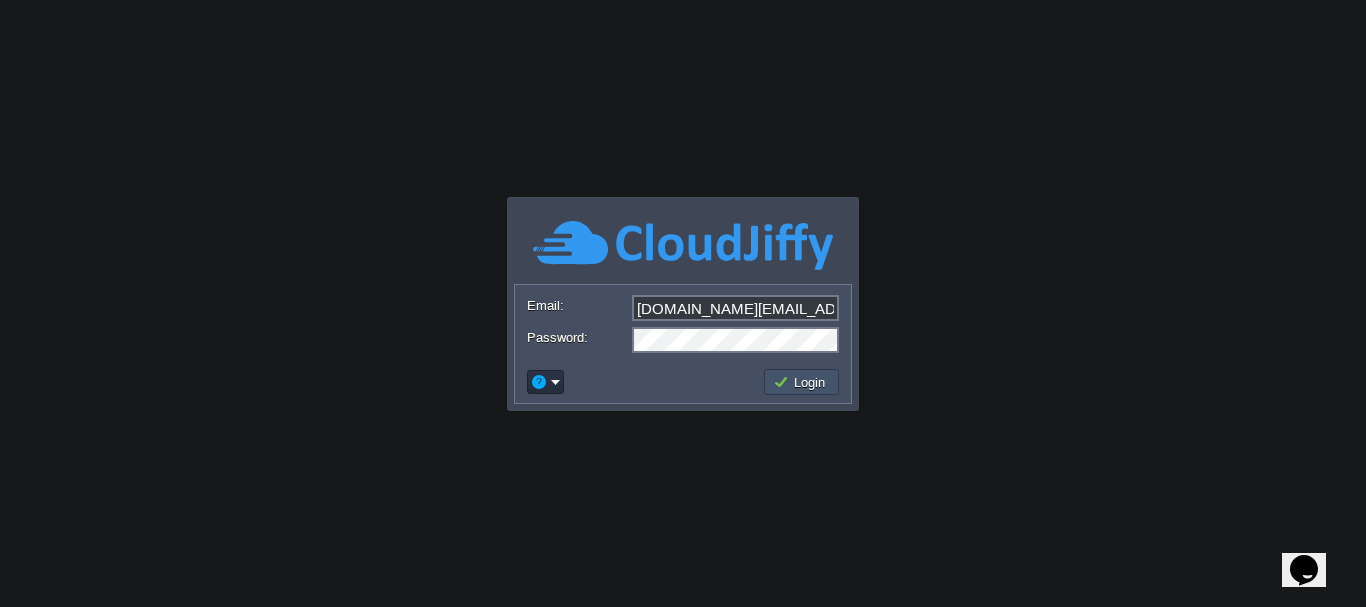 click on "Login" at bounding box center (802, 382) 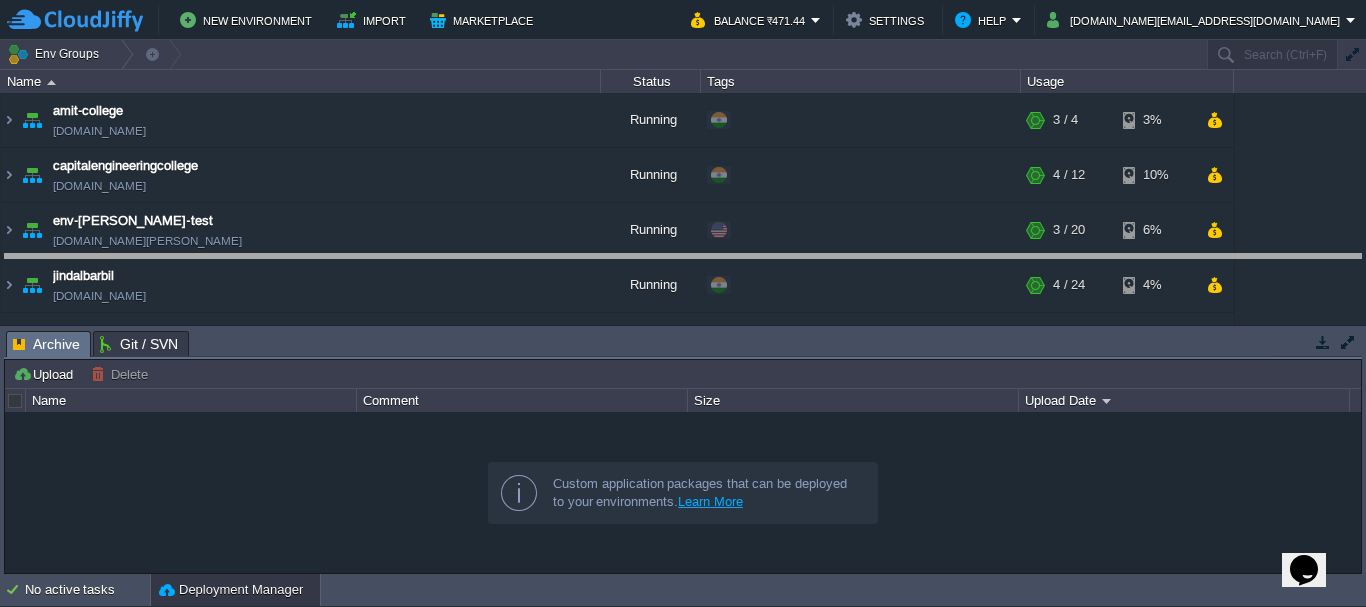 drag, startPoint x: 426, startPoint y: 347, endPoint x: 432, endPoint y: 270, distance: 77.23341 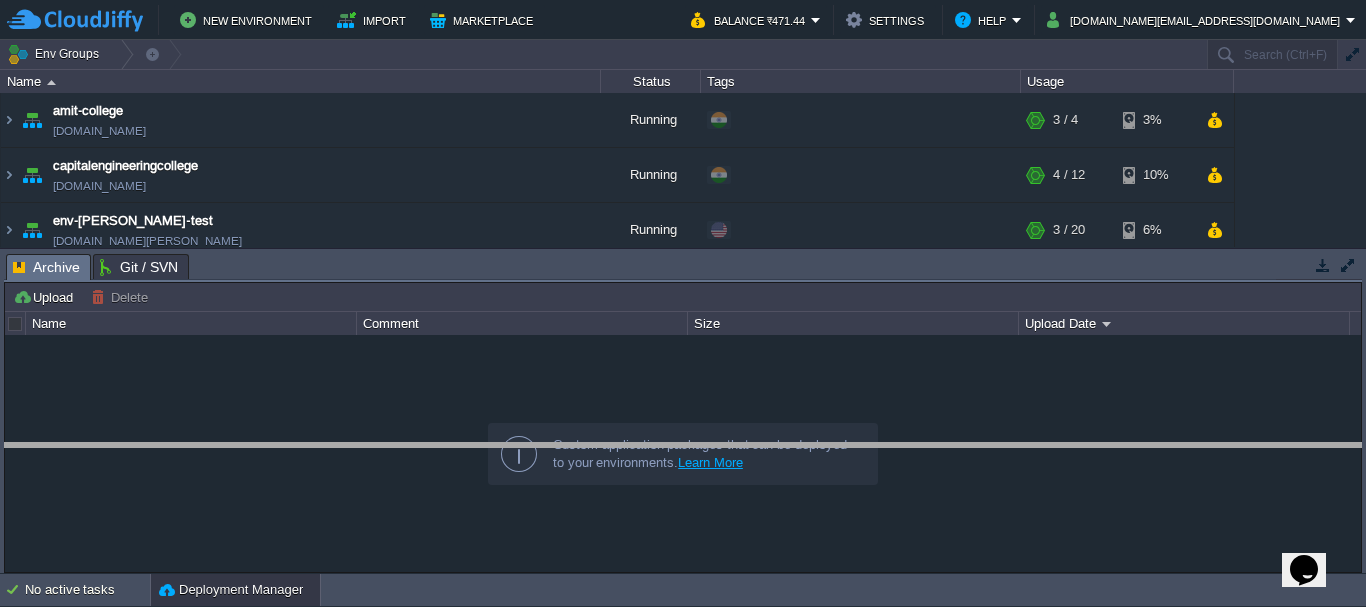drag, startPoint x: 237, startPoint y: 267, endPoint x: 232, endPoint y: 459, distance: 192.0651 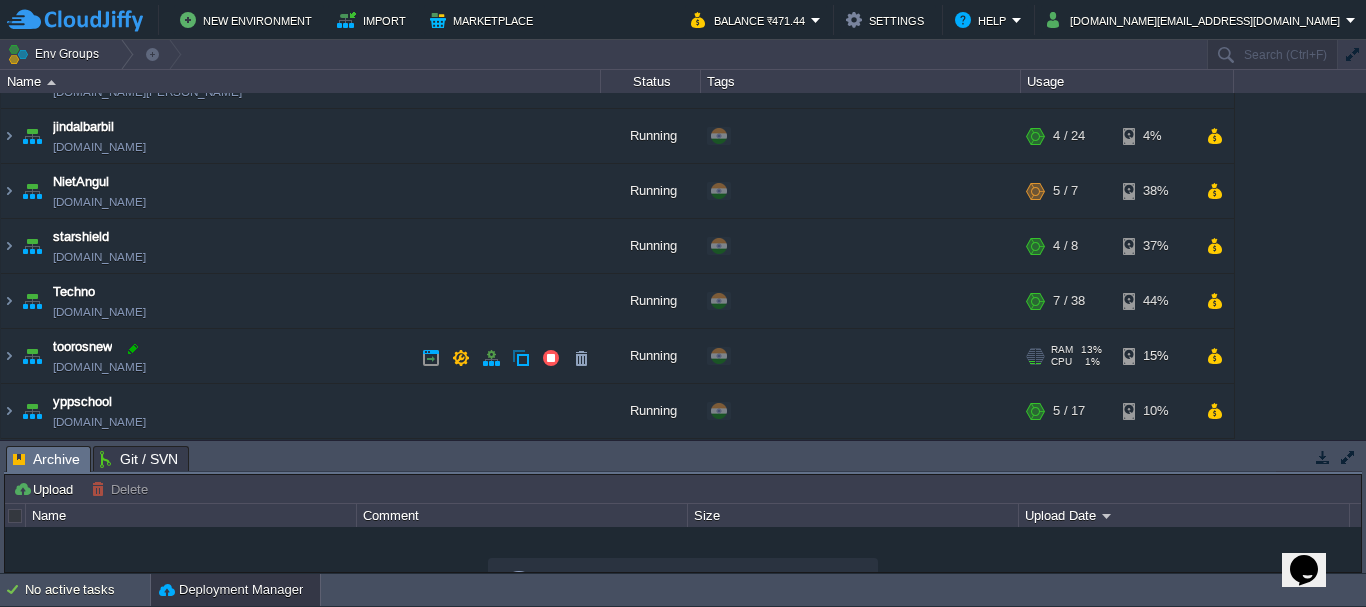 scroll, scrollTop: 149, scrollLeft: 0, axis: vertical 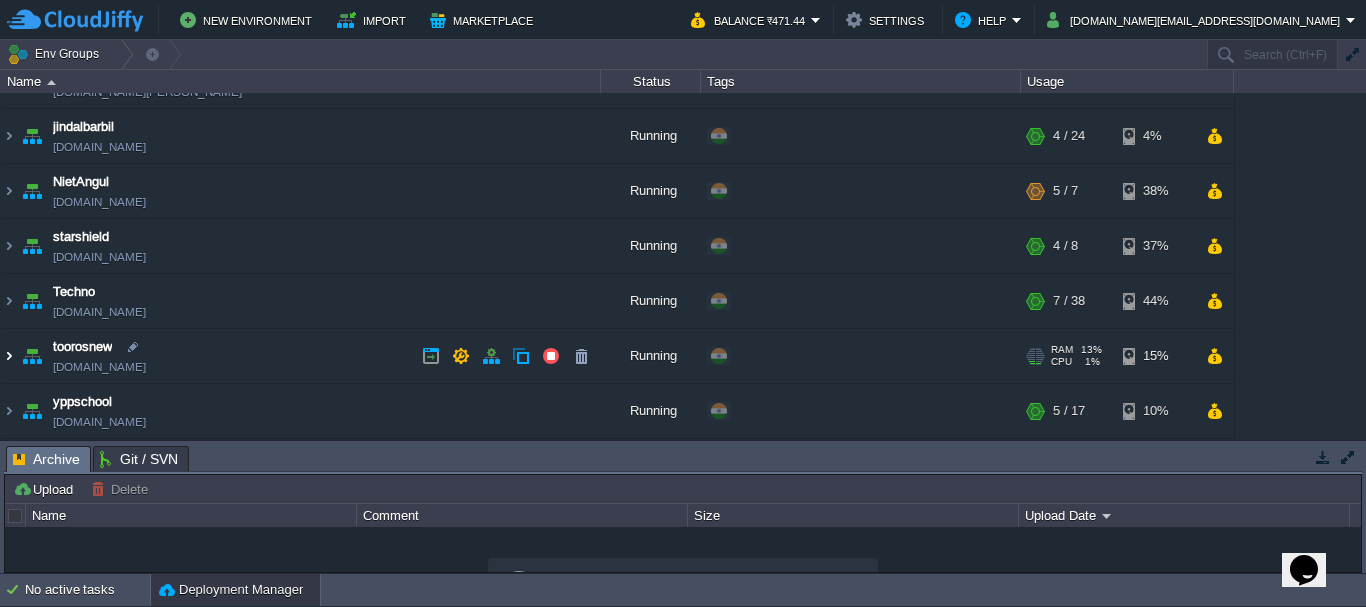 click at bounding box center (9, 356) 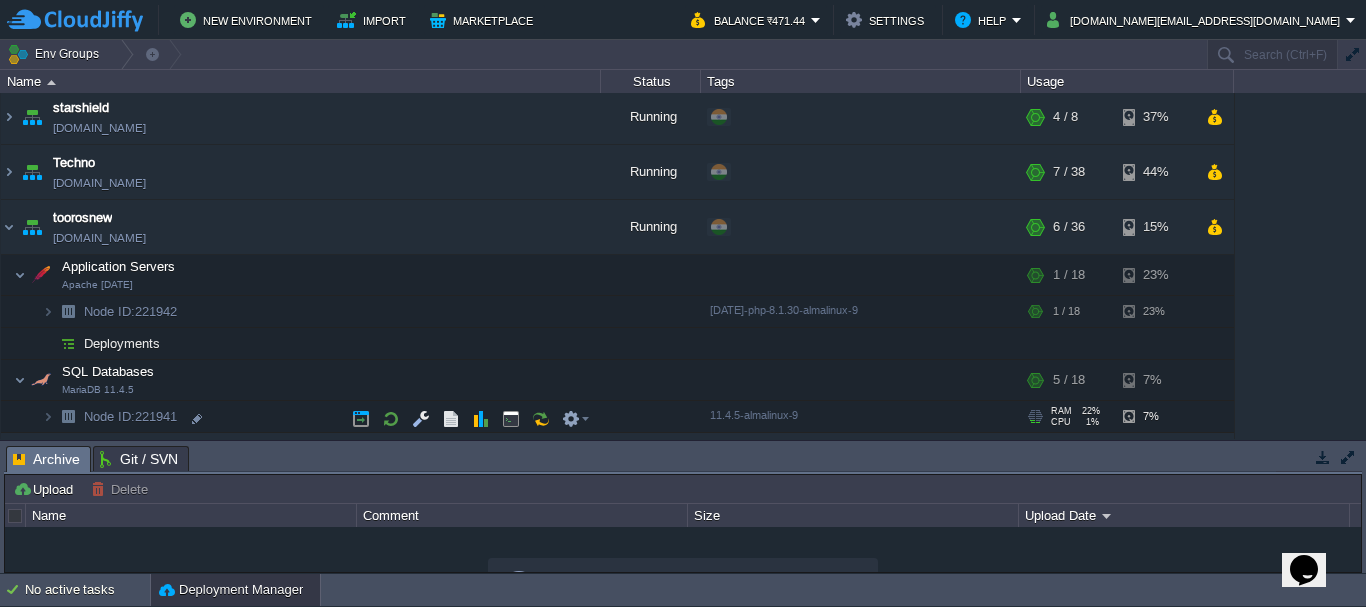 scroll, scrollTop: 327, scrollLeft: 0, axis: vertical 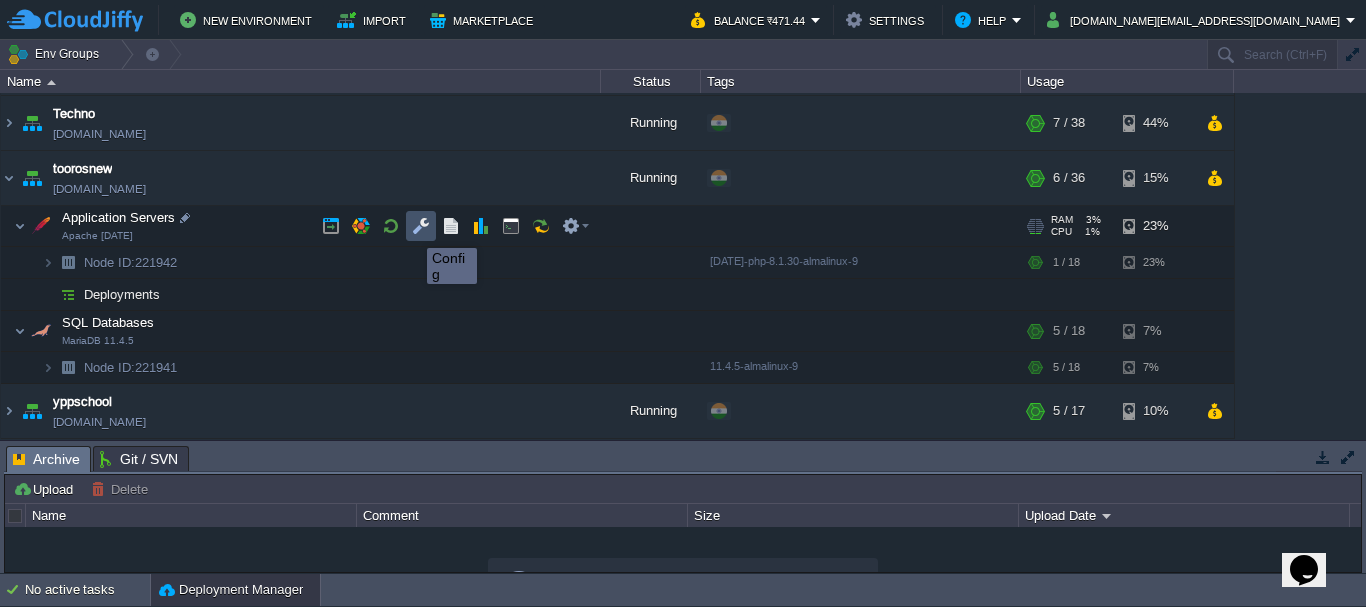 click at bounding box center (421, 226) 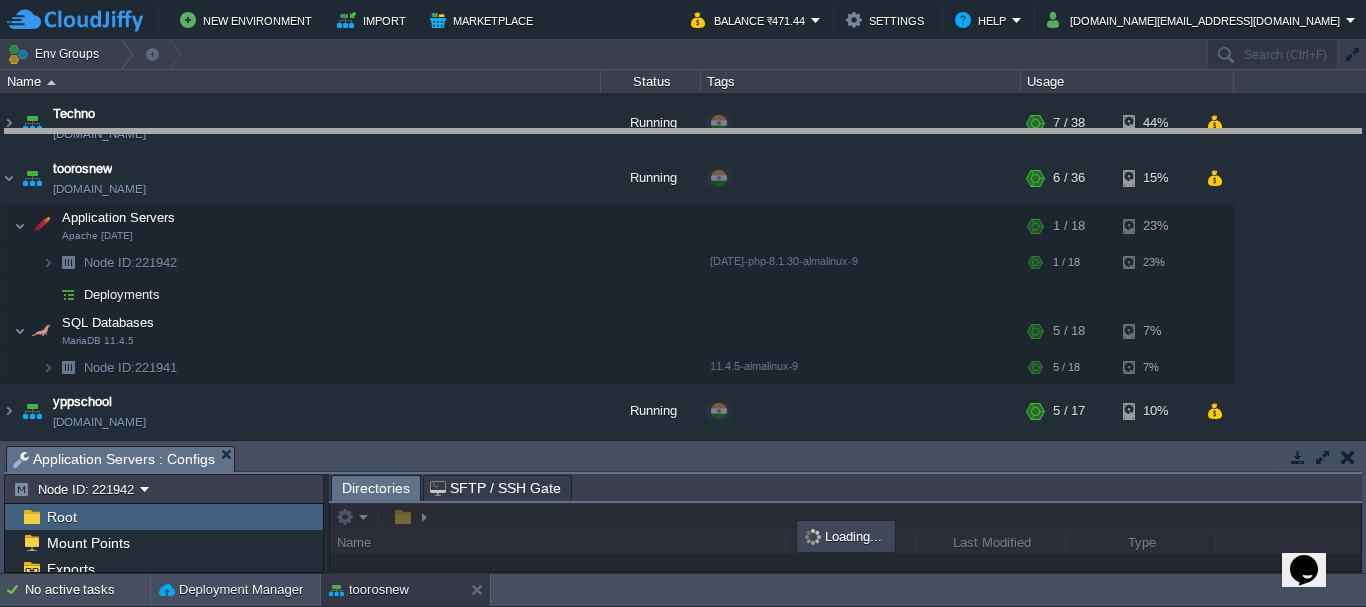 drag, startPoint x: 390, startPoint y: 456, endPoint x: 424, endPoint y: 139, distance: 318.8181 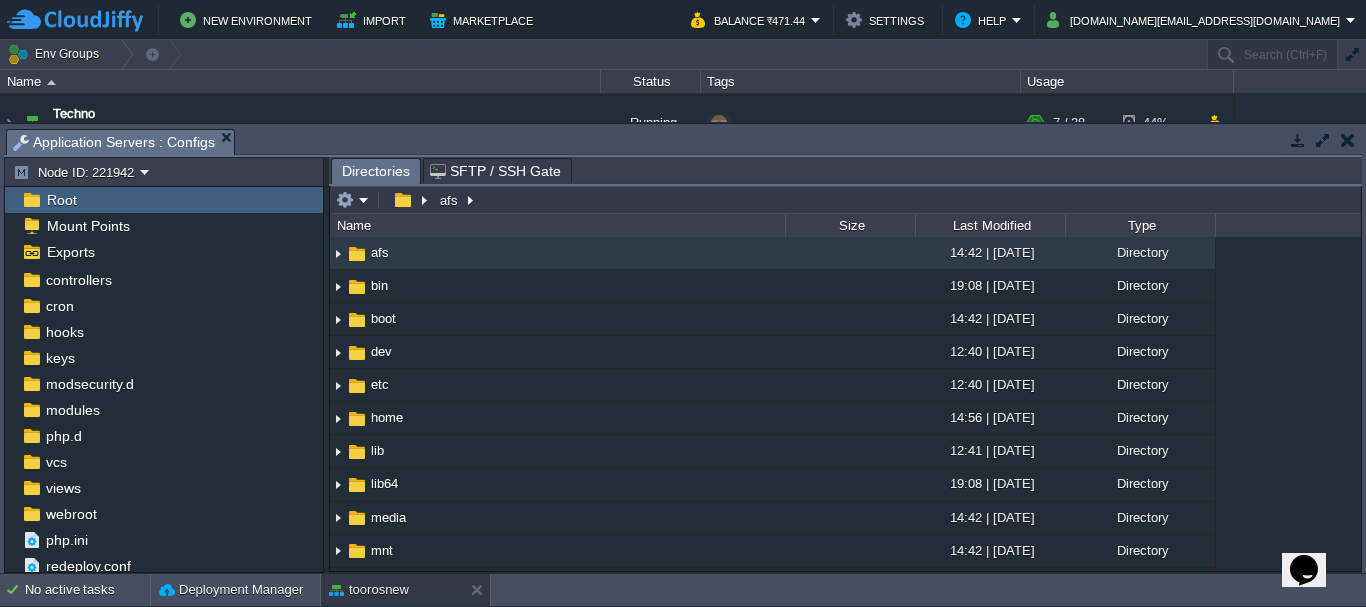 scroll, scrollTop: 137, scrollLeft: 0, axis: vertical 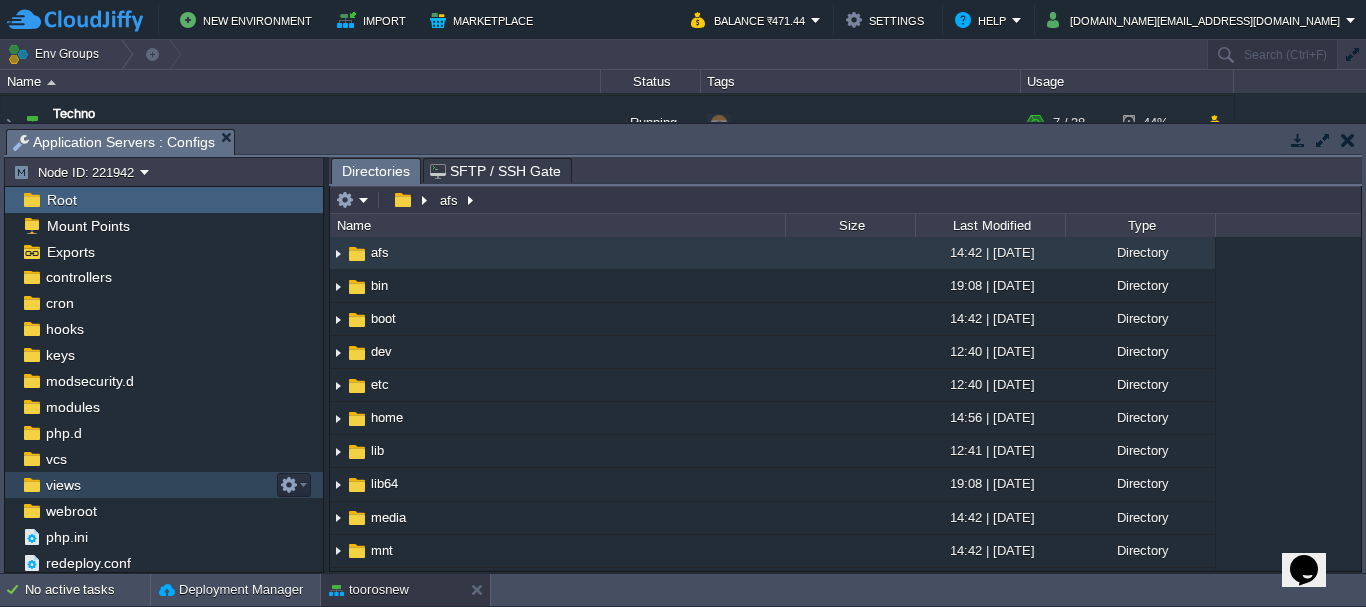 click on "views" at bounding box center (63, 485) 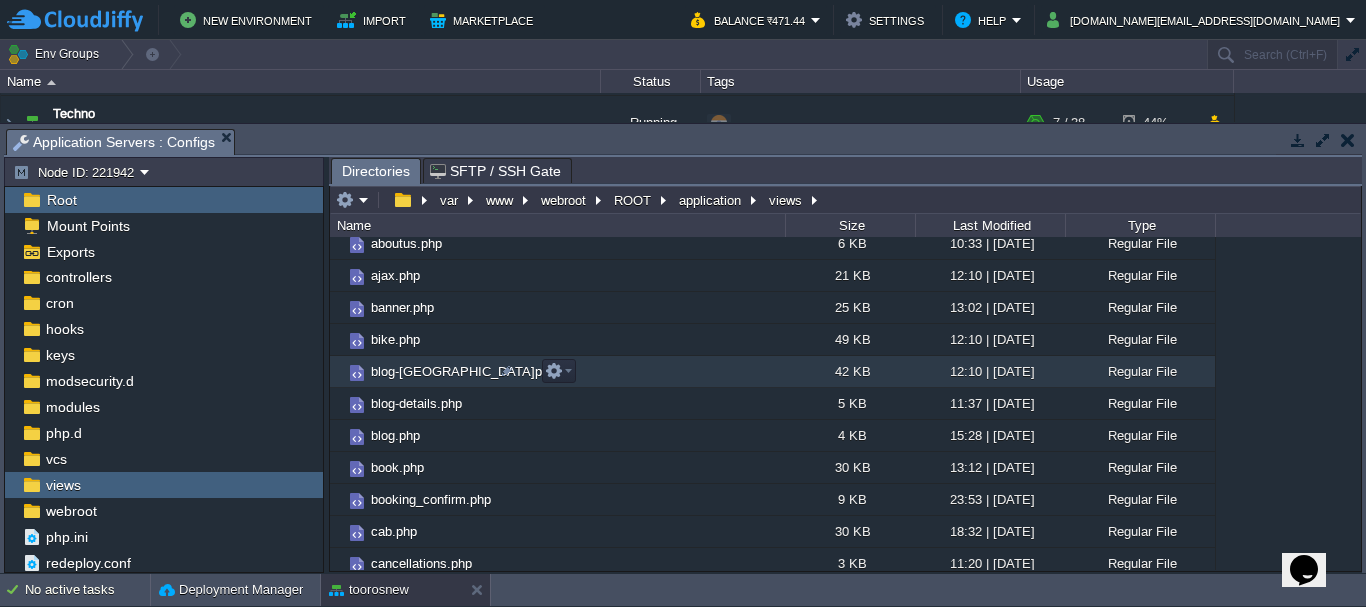 scroll, scrollTop: 0, scrollLeft: 0, axis: both 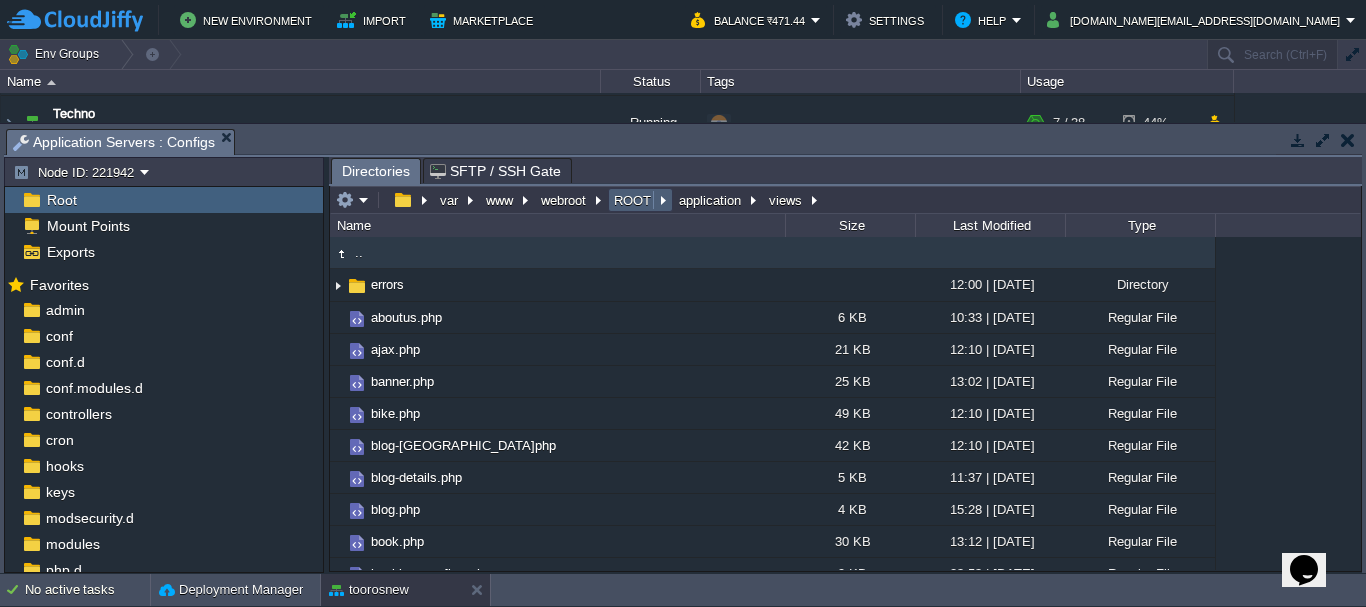 click on "ROOT" at bounding box center [633, 200] 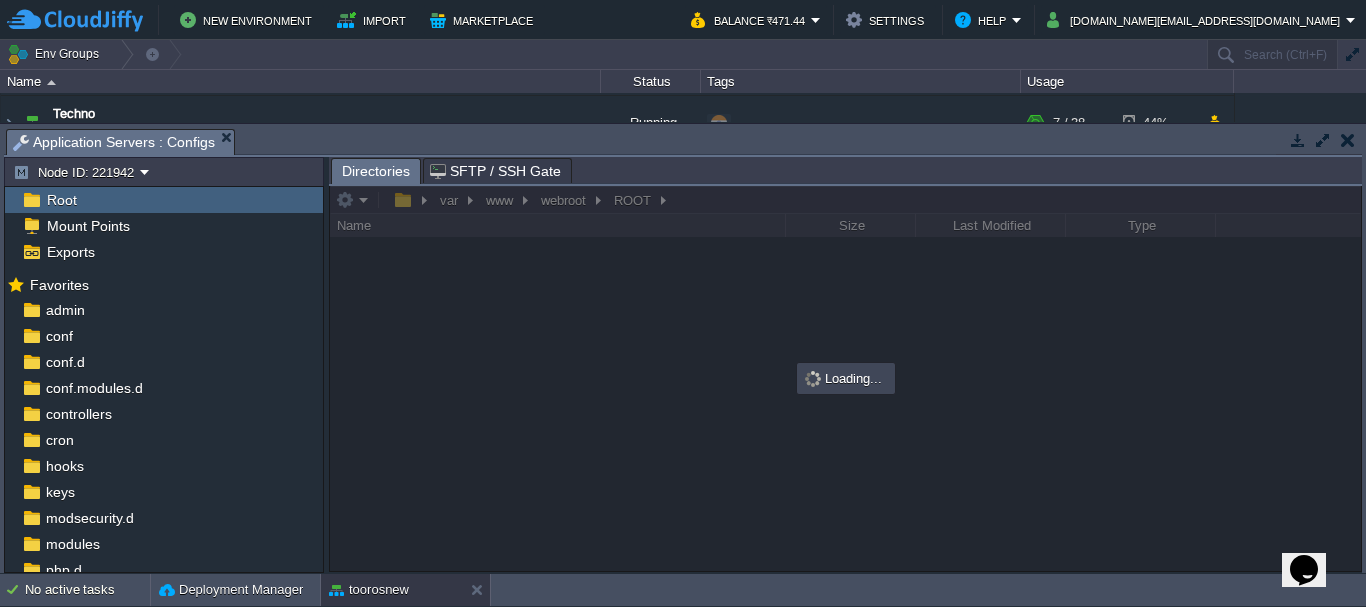 scroll, scrollTop: 137, scrollLeft: 0, axis: vertical 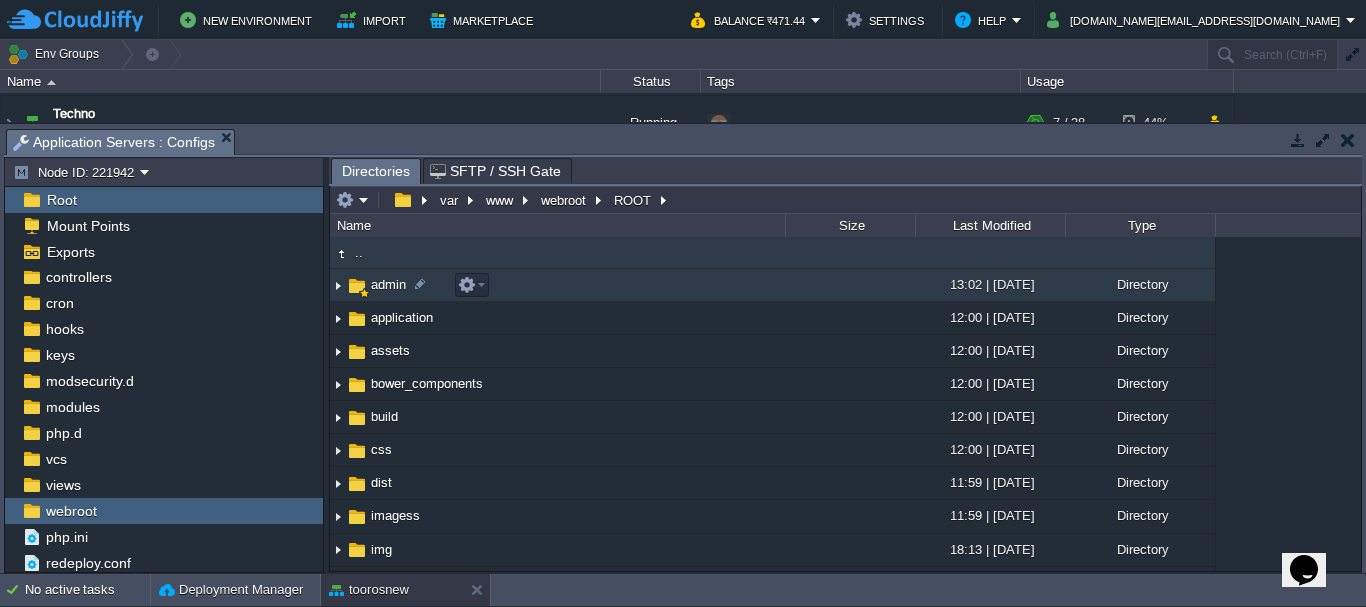 click on "admin" at bounding box center [557, 285] 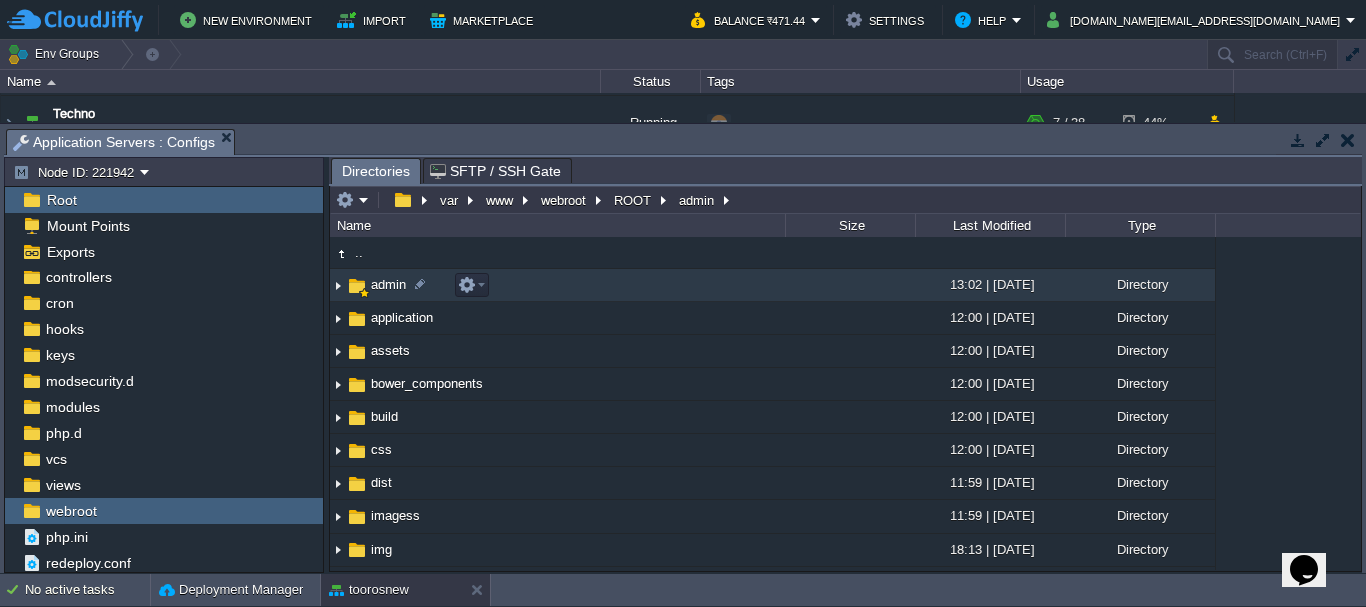 click on "admin" at bounding box center (557, 285) 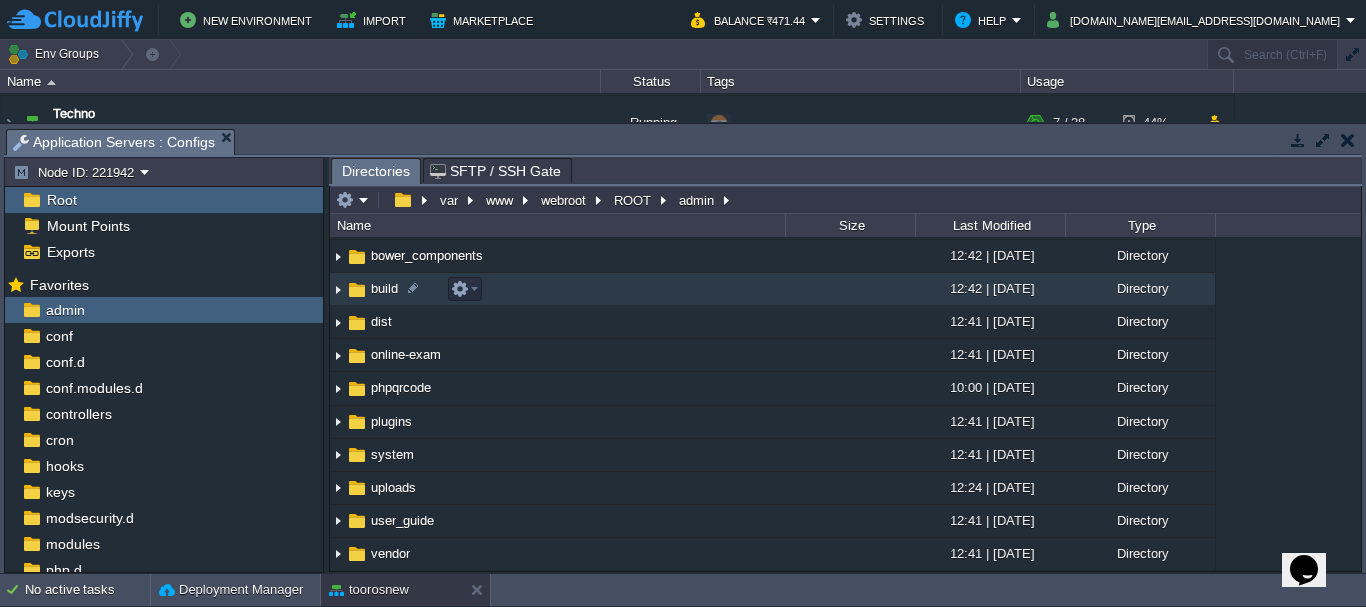 scroll, scrollTop: 0, scrollLeft: 0, axis: both 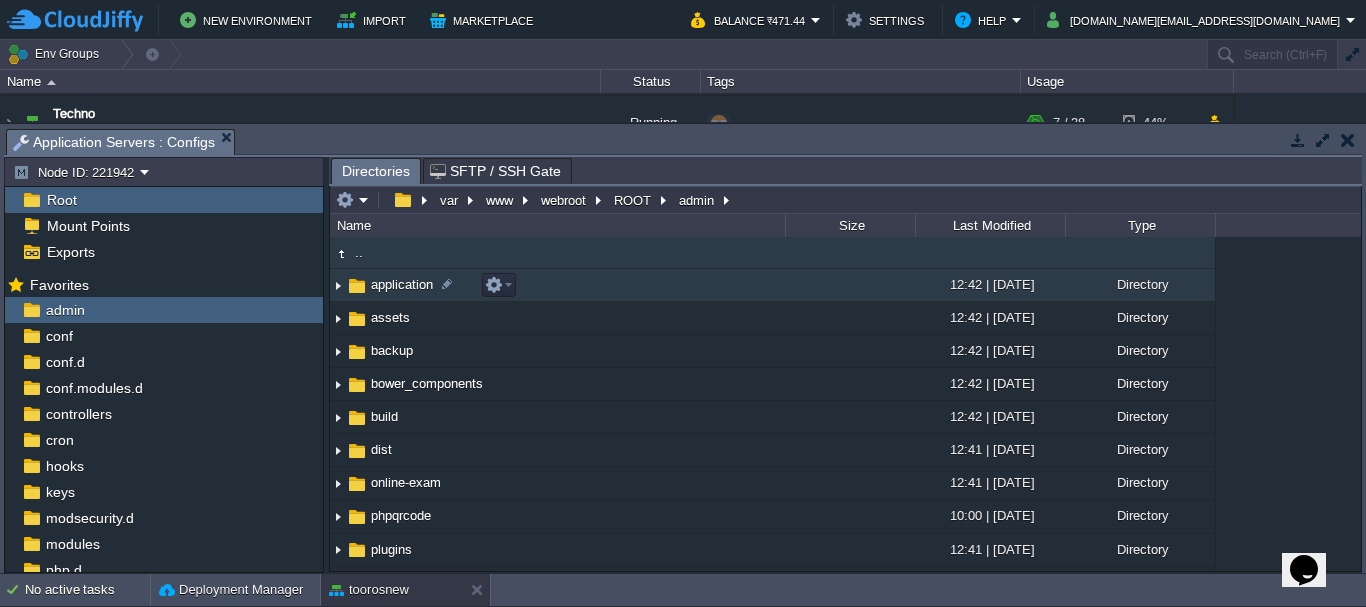 click on "application" at bounding box center [402, 284] 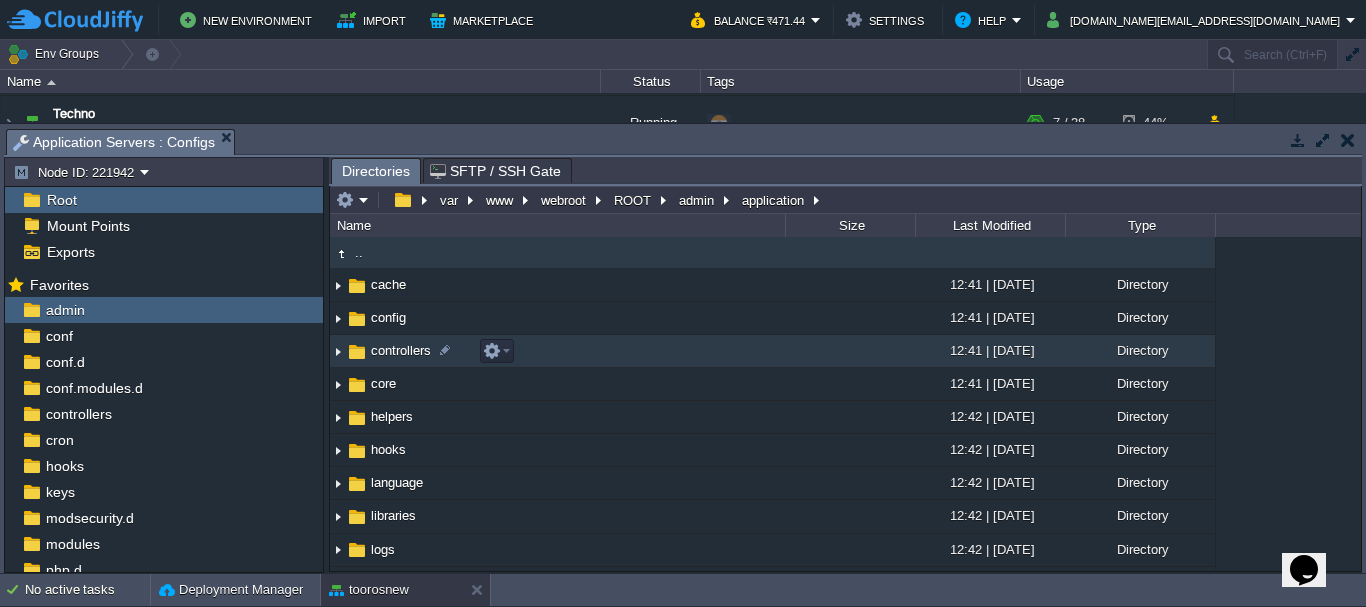 scroll, scrollTop: 158, scrollLeft: 0, axis: vertical 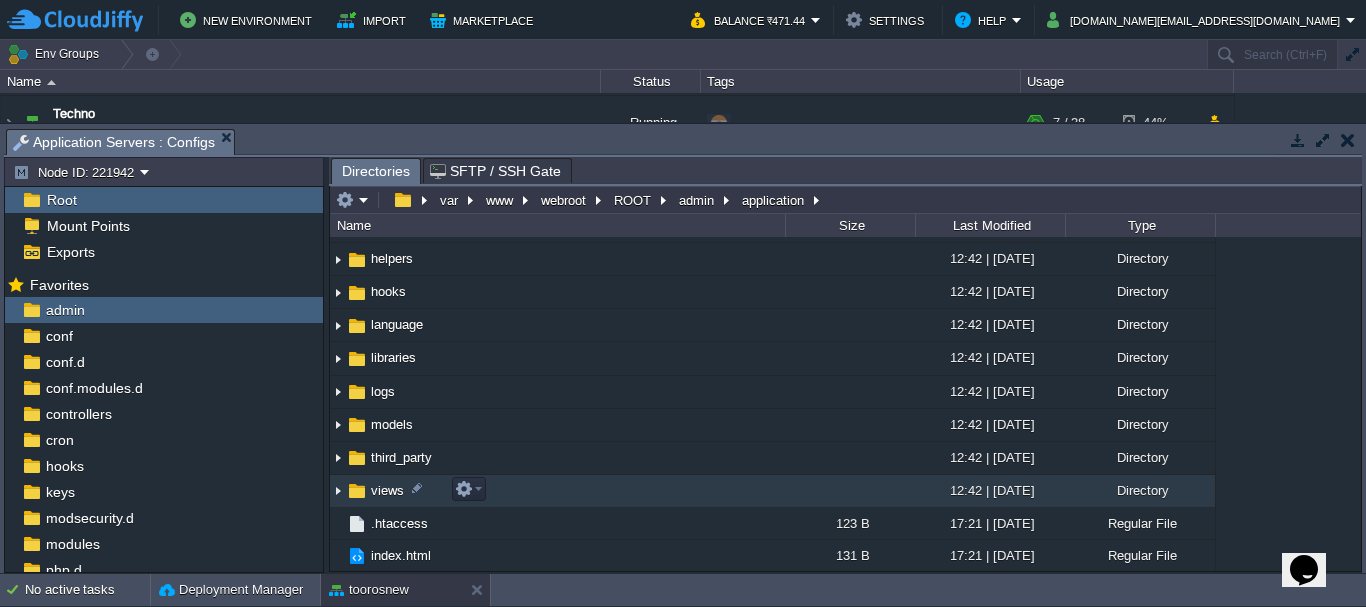 click at bounding box center [338, 491] 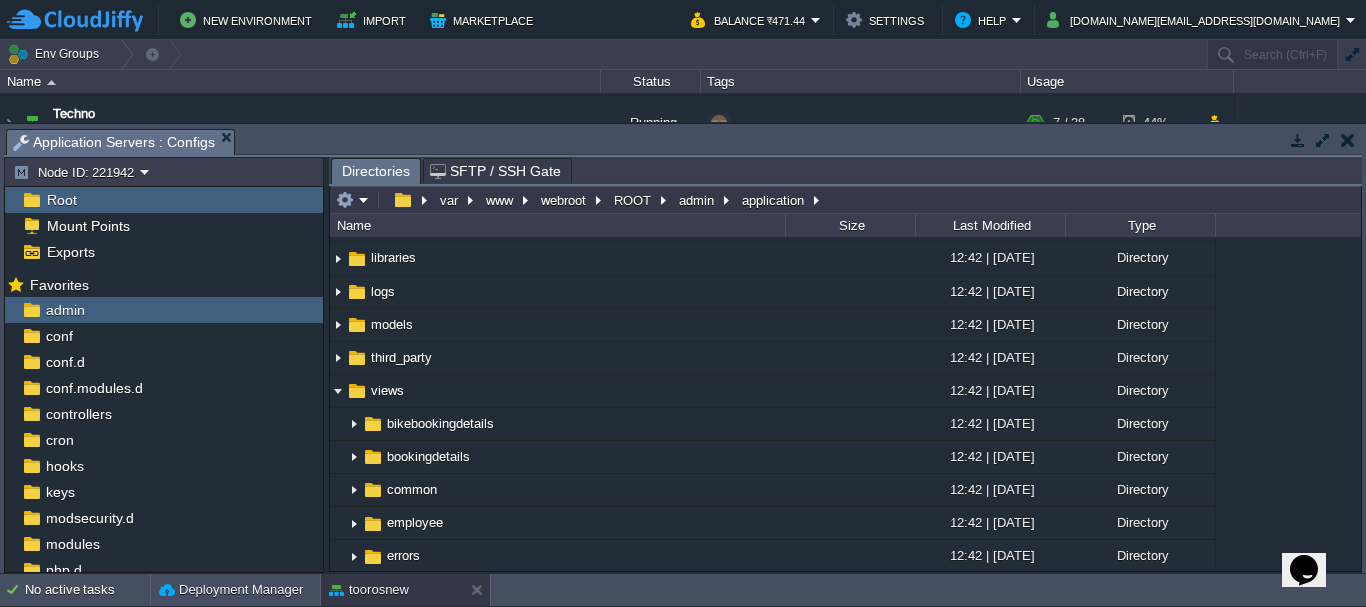scroll, scrollTop: 558, scrollLeft: 0, axis: vertical 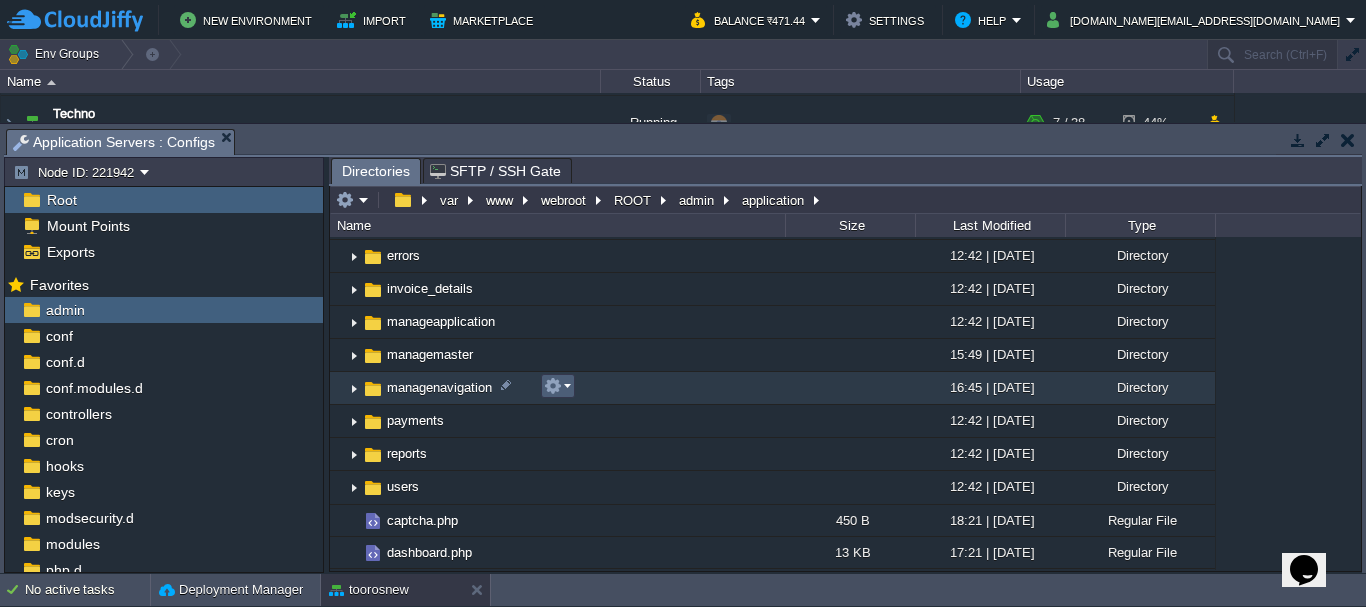click at bounding box center [557, 386] 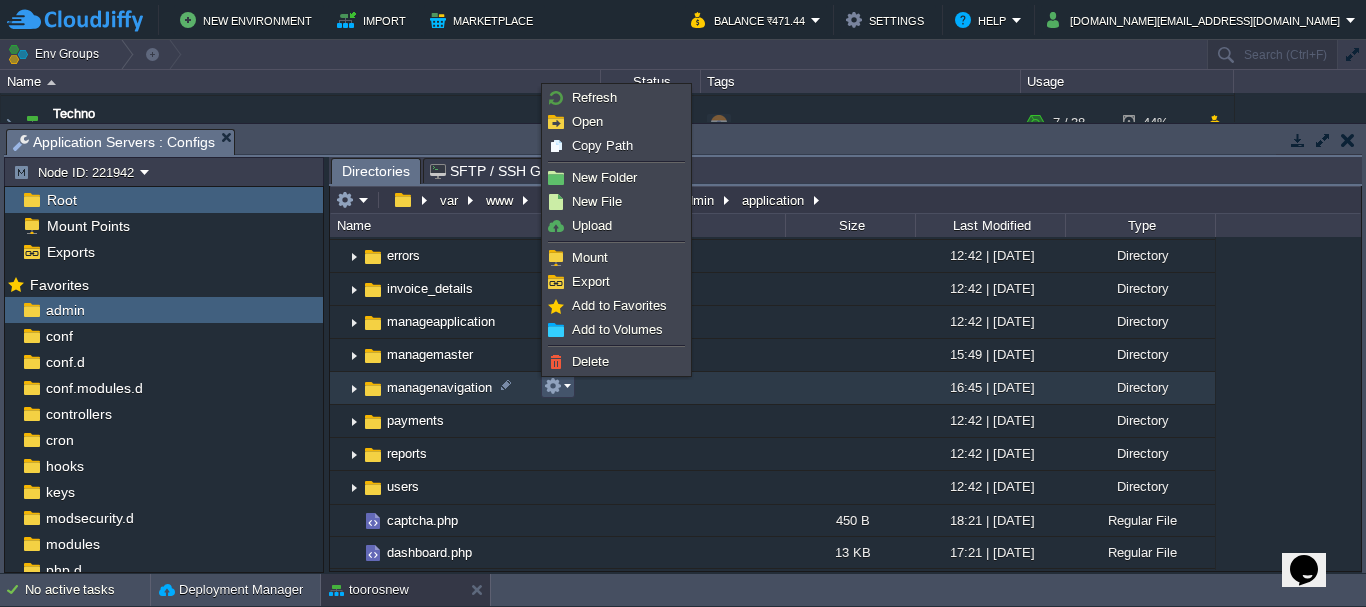 click on "managenavigation" at bounding box center (557, 388) 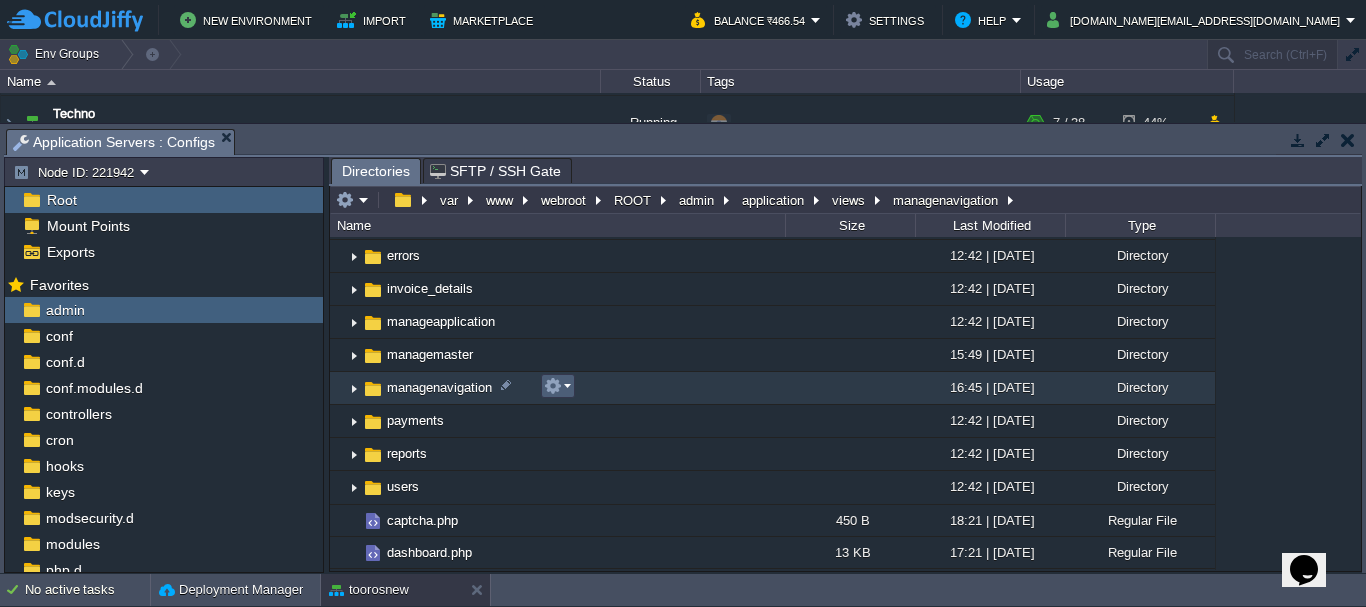 click at bounding box center [557, 386] 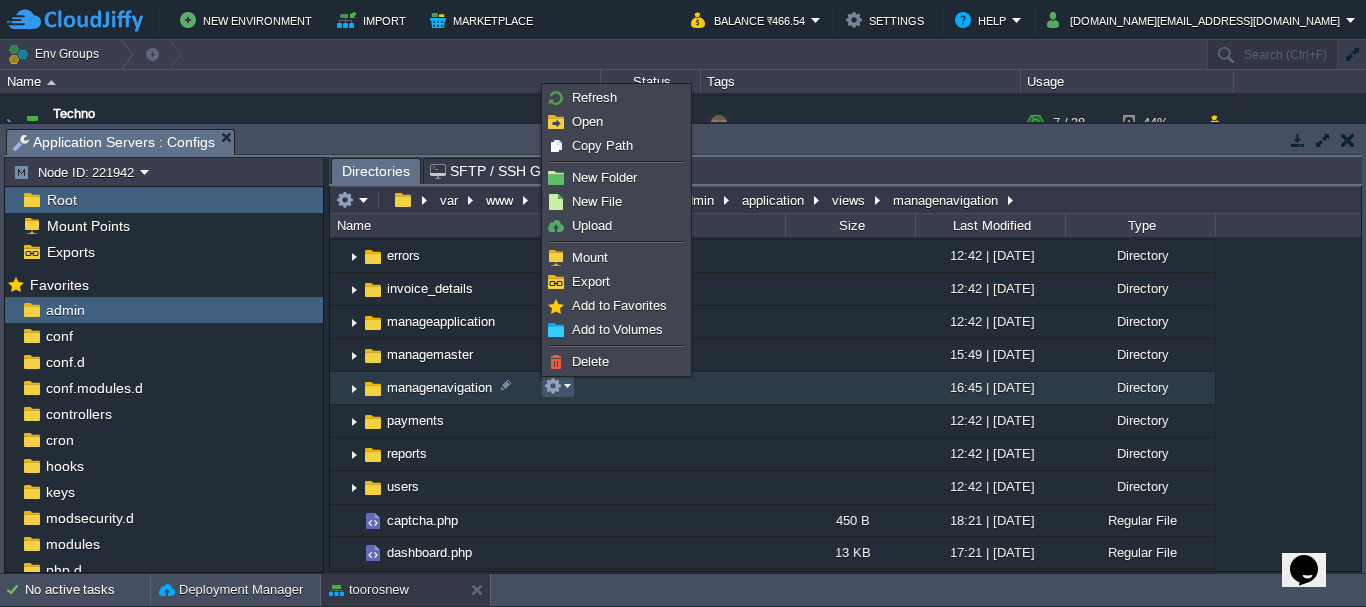 click on "managenavigation" at bounding box center (439, 387) 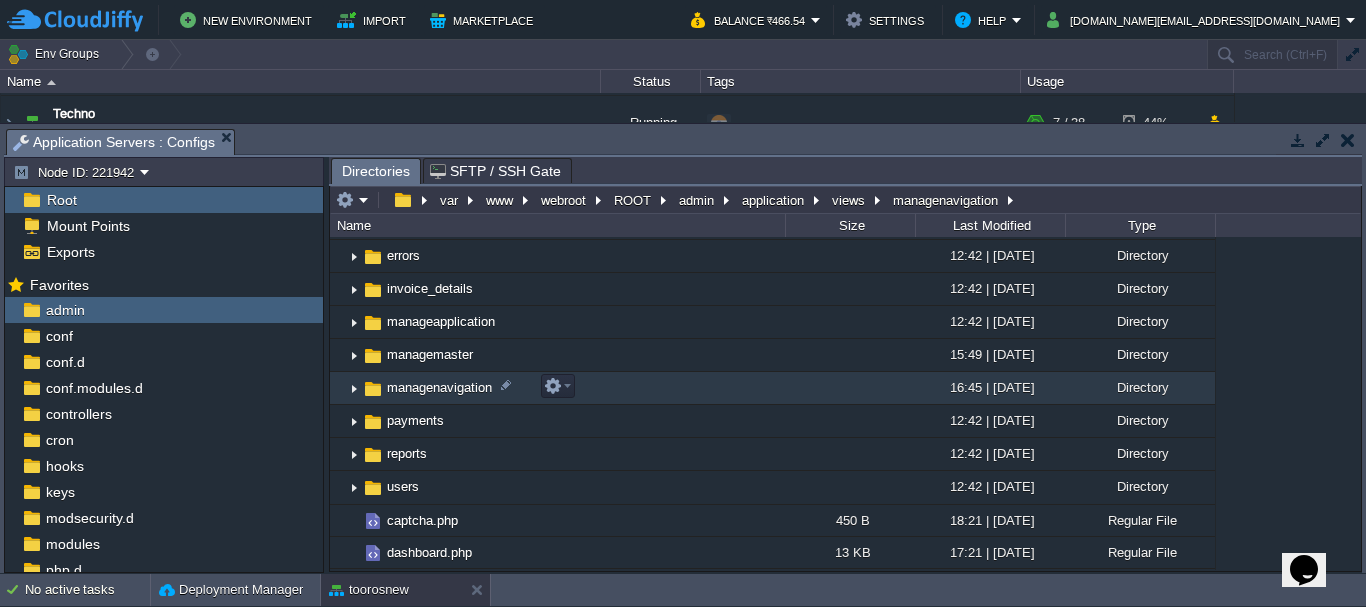 click on "managenavigation" at bounding box center [439, 387] 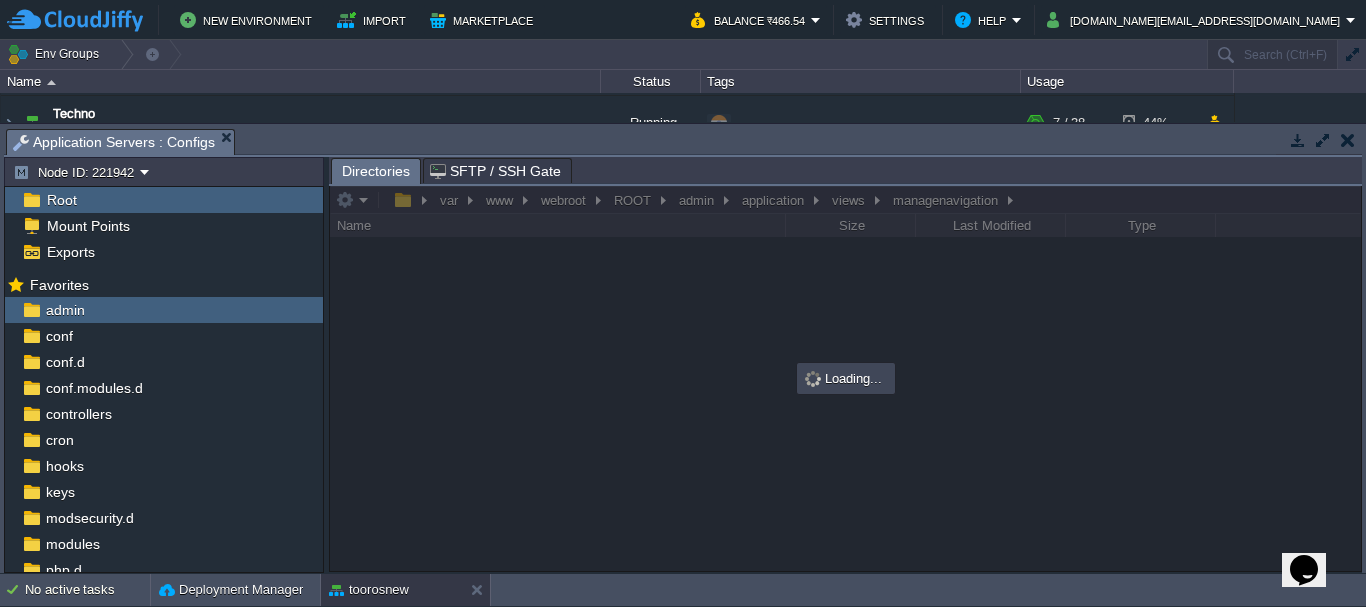 scroll, scrollTop: 0, scrollLeft: 0, axis: both 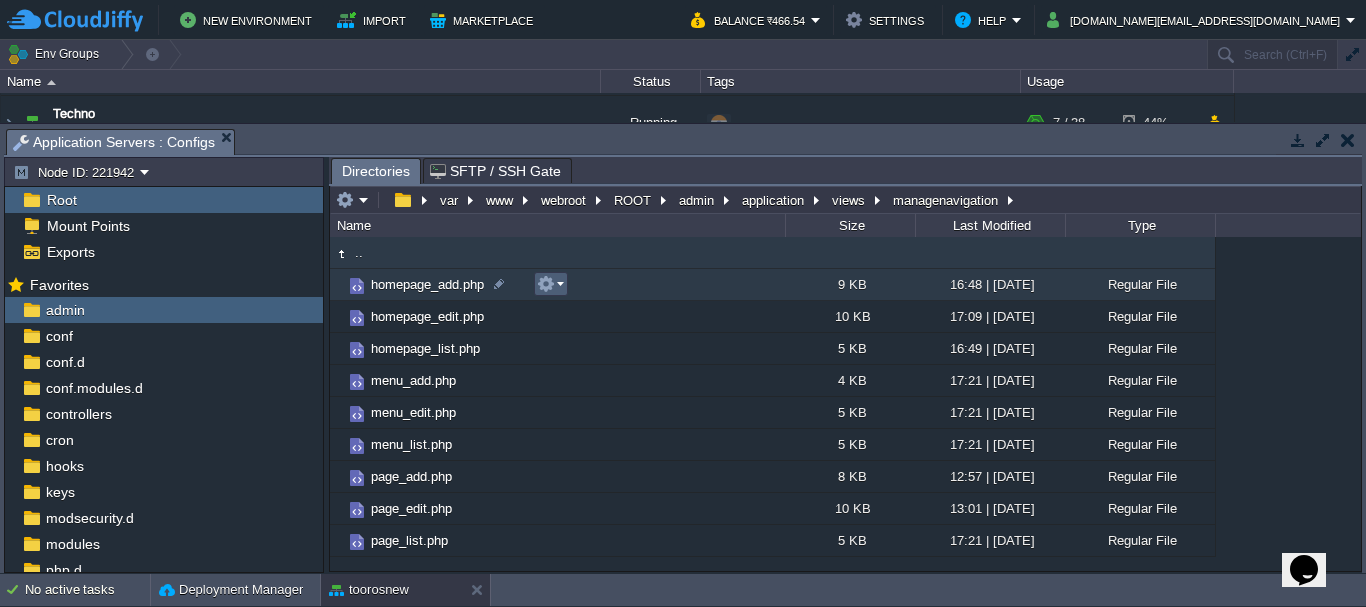 click at bounding box center [550, 284] 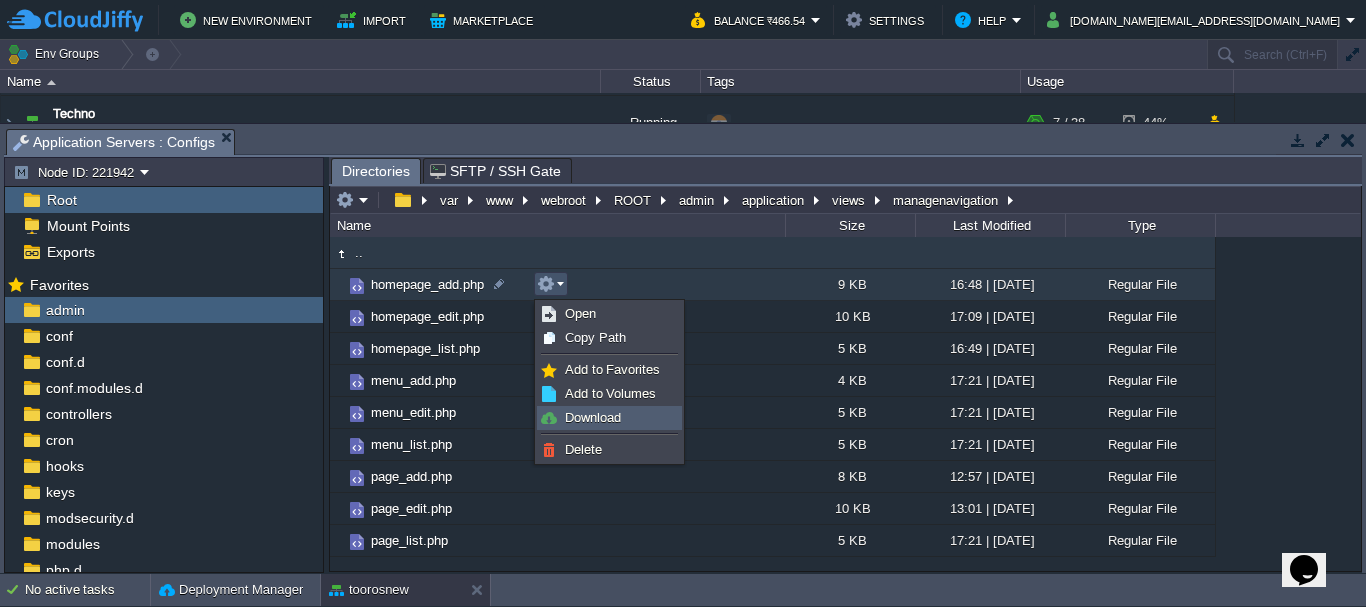 click on "Download" at bounding box center [609, 418] 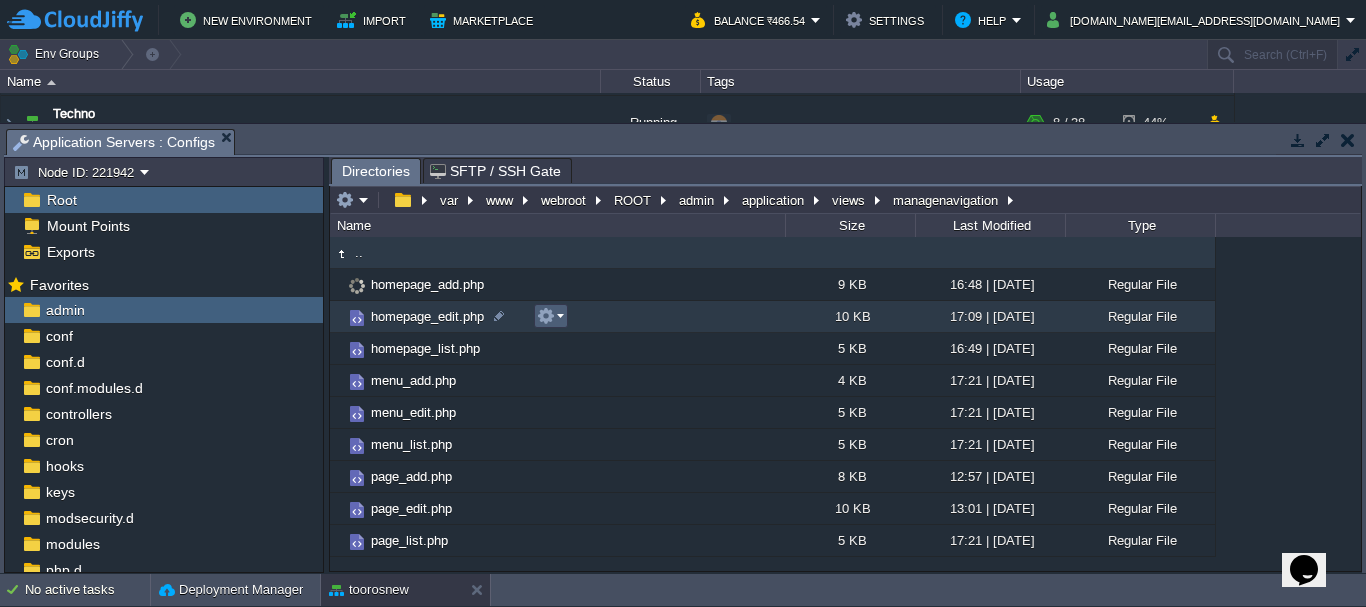 click at bounding box center (551, 316) 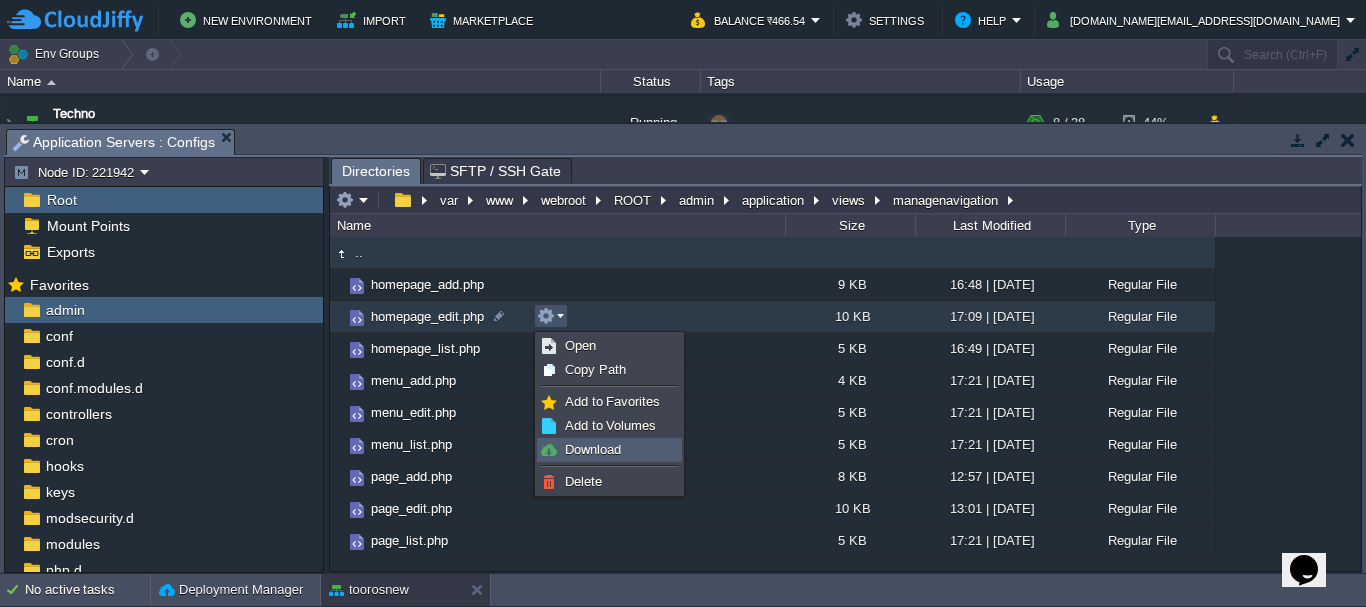 click on "Download" at bounding box center (593, 449) 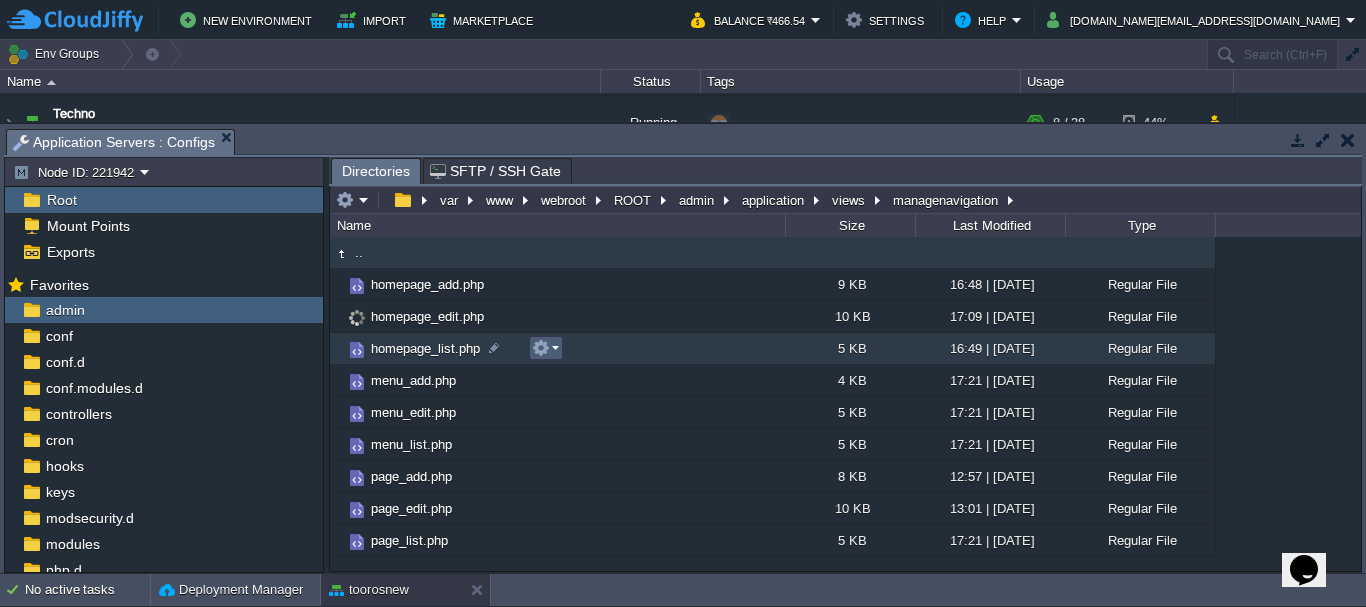 click at bounding box center (545, 348) 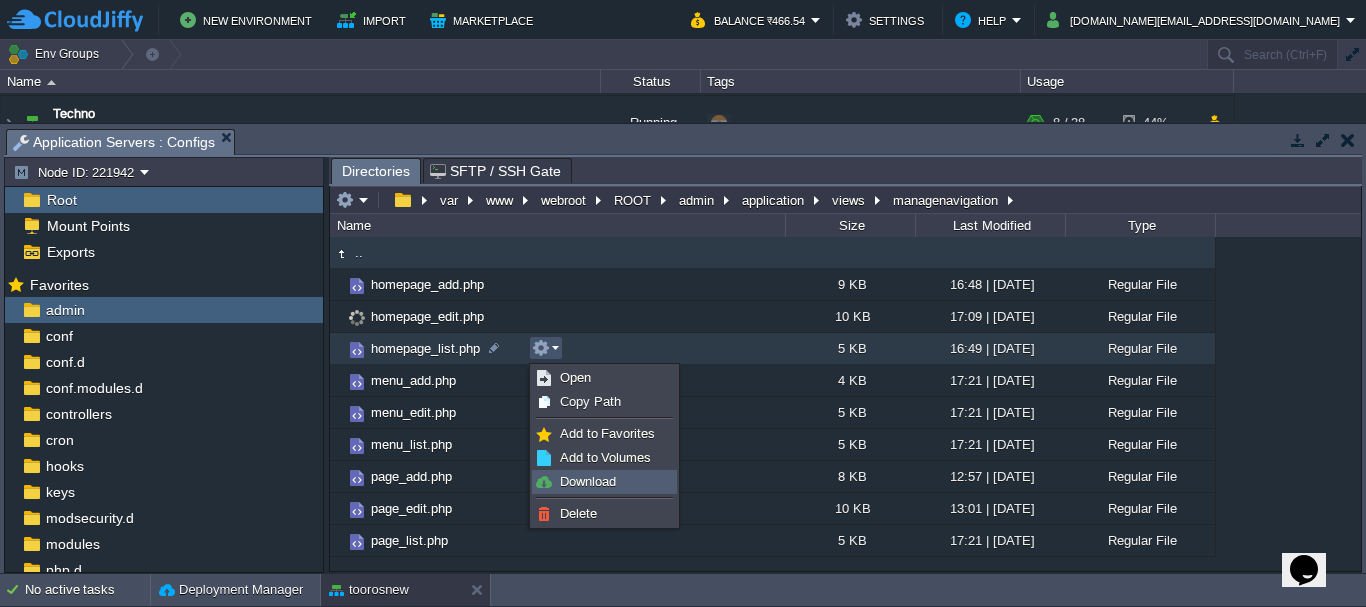 click on "Download" at bounding box center (588, 481) 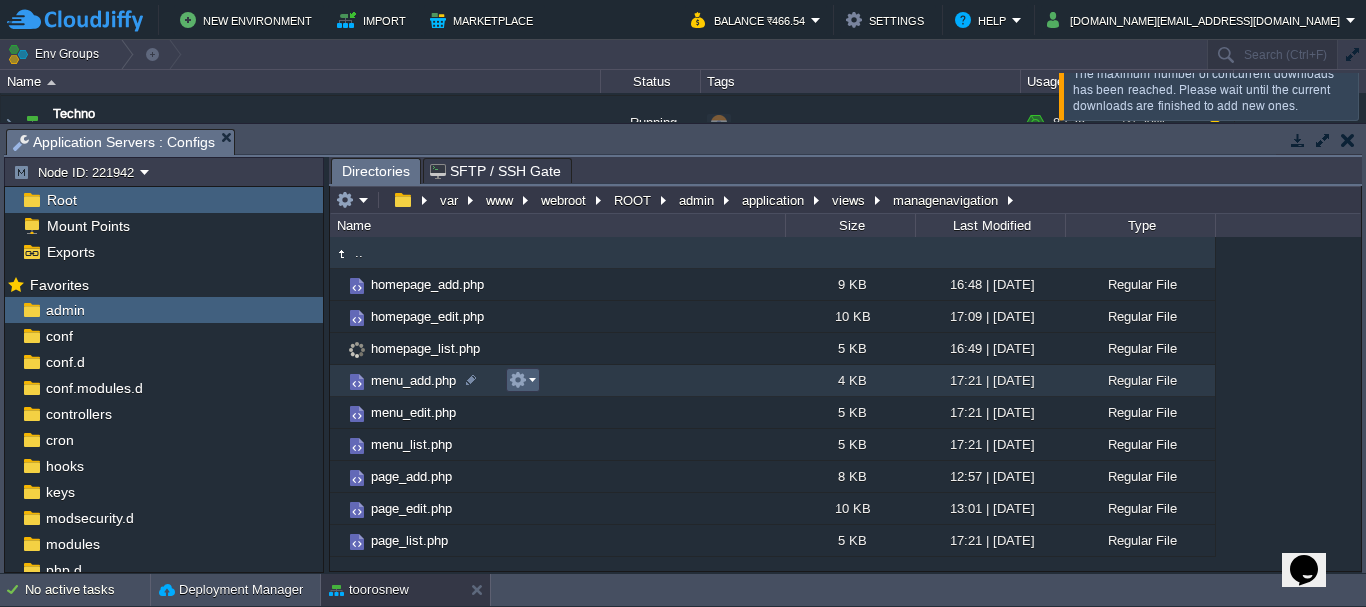 click at bounding box center [523, 380] 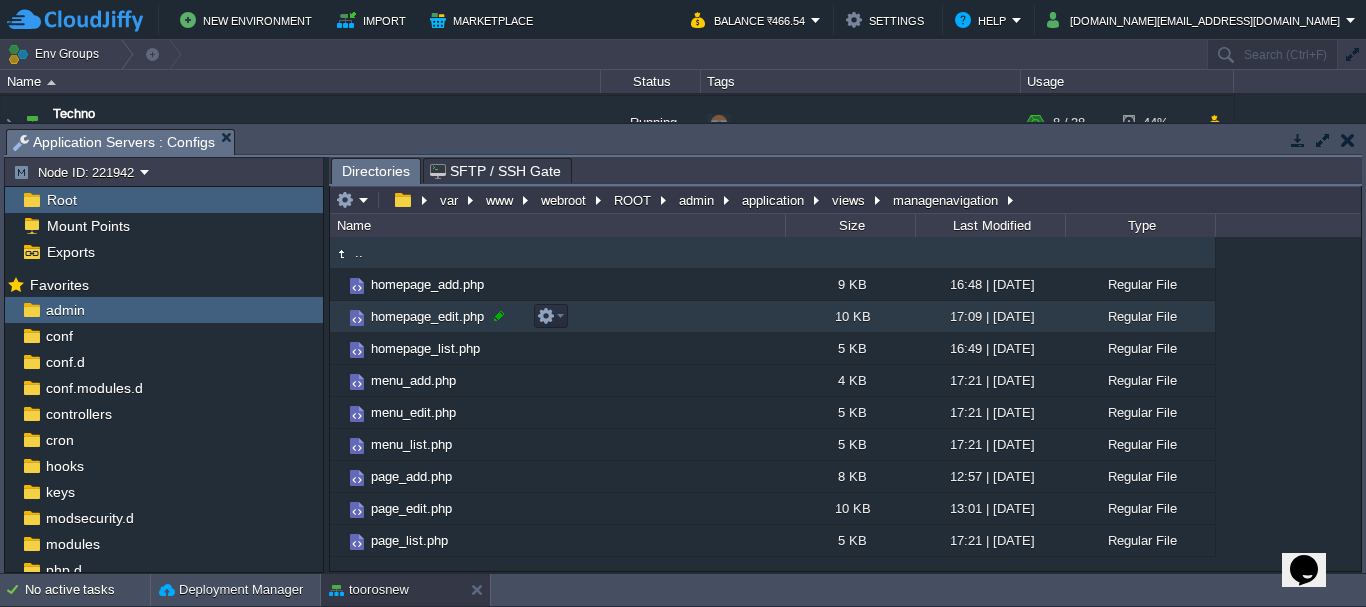 click on ".. homepage_add.php 9 KB 16:48   |   02 Jul 2025 Regular File homepage_edit.php 10 KB 17:09   |   02 Jul 2025 Regular File homepage_list.php 5 KB 16:49   |   02 Jul 2025 Regular File menu_add.php 4 KB 17:21   |   01 Aug 2023 Regular File menu_edit.php 5 KB 17:21   |   01 Aug 2023 Regular File menu_list.php 5 KB 17:21   |   01 Aug 2023 Regular File page_add.php 8 KB 12:57   |   12 Apr 2025 Regular File page_edit.php 10 KB 13:01   |   12 Apr 2025 Regular File page_list.php 5 KB 17:21   |   01 Aug 2023 Regular File" at bounding box center (845, 403) 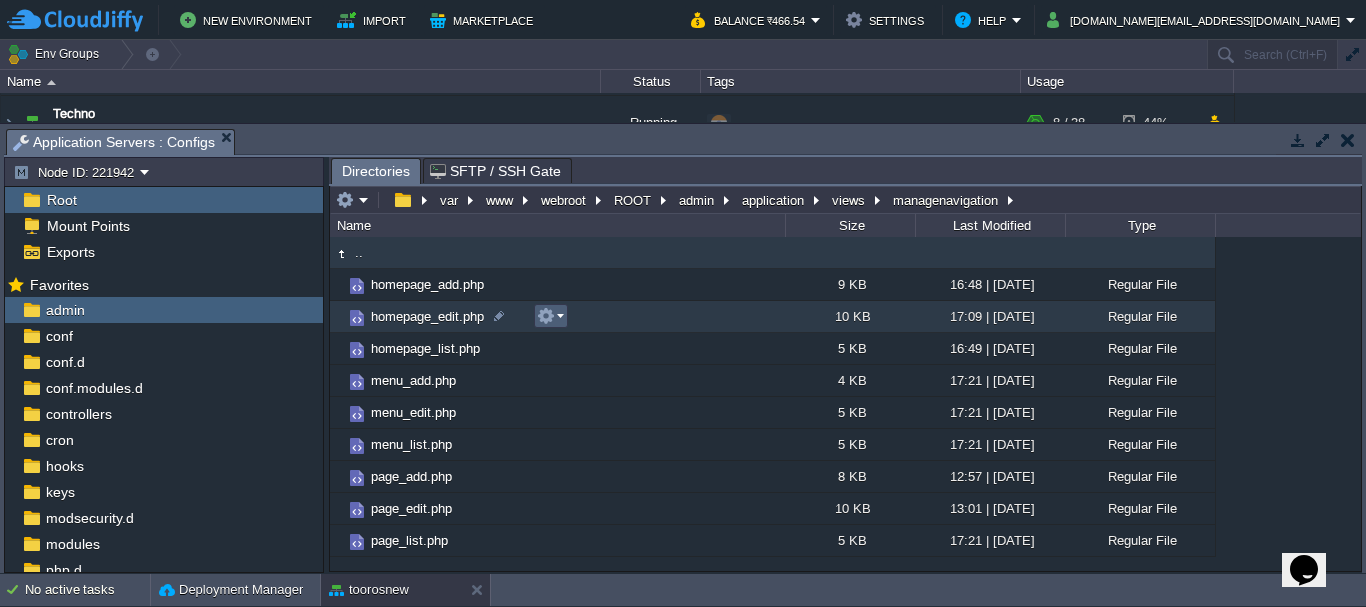 click at bounding box center (551, 316) 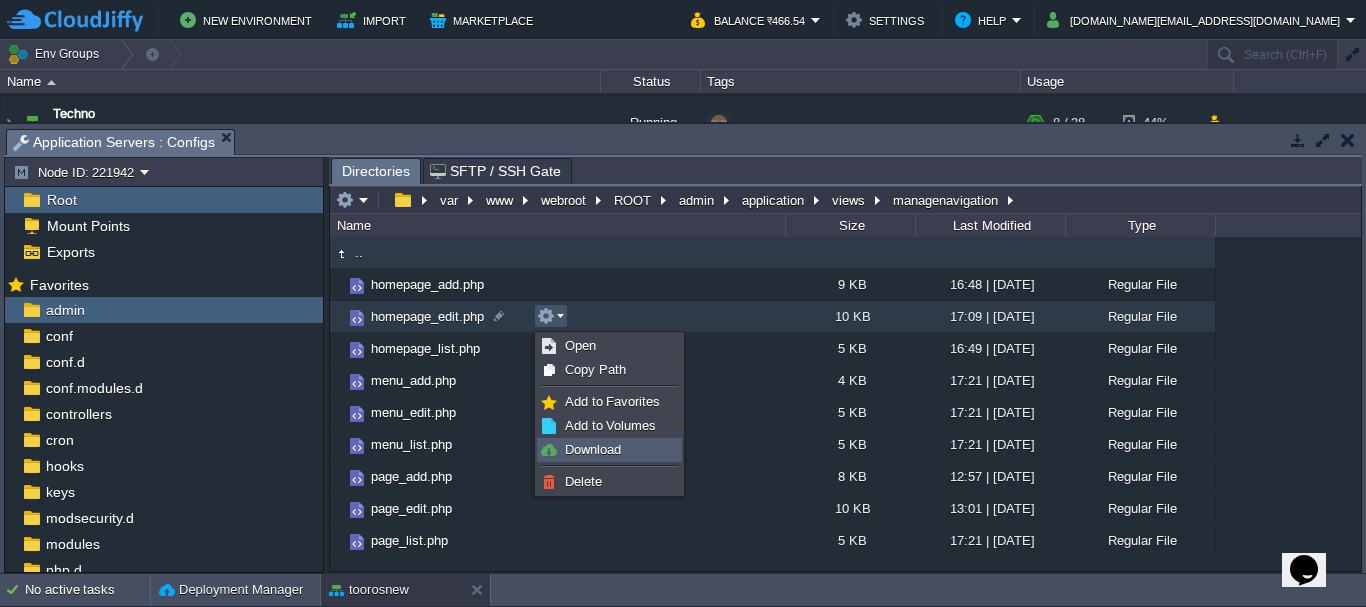 click on "Download" at bounding box center [593, 449] 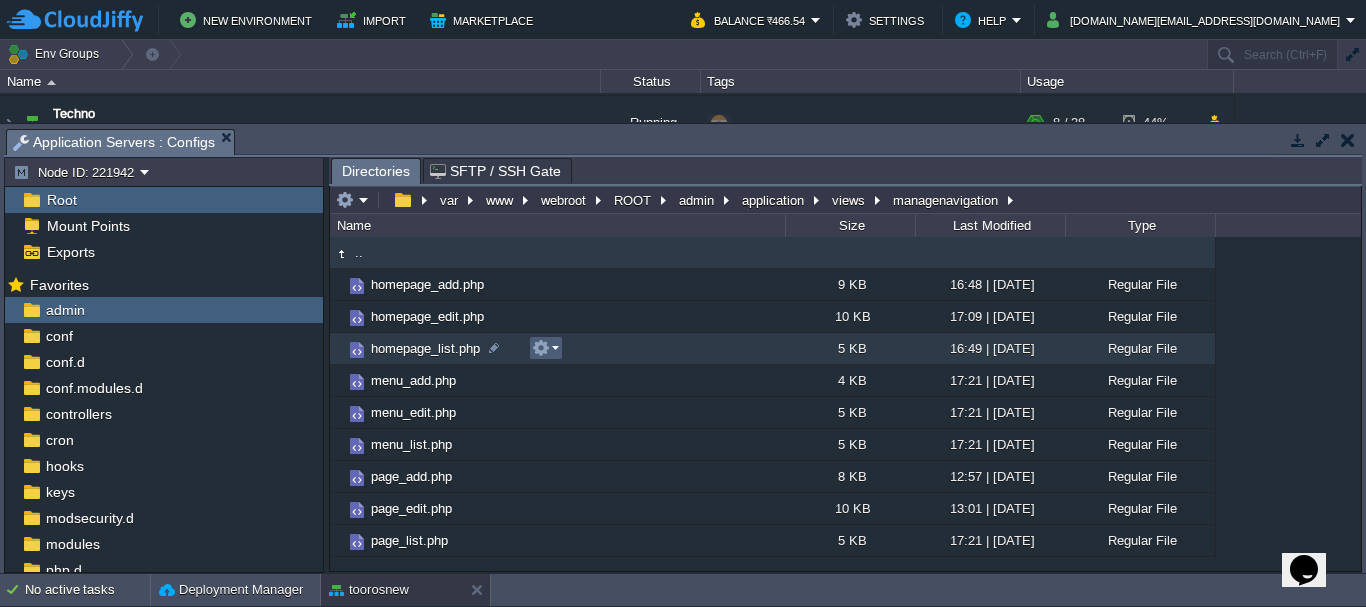 click at bounding box center (545, 348) 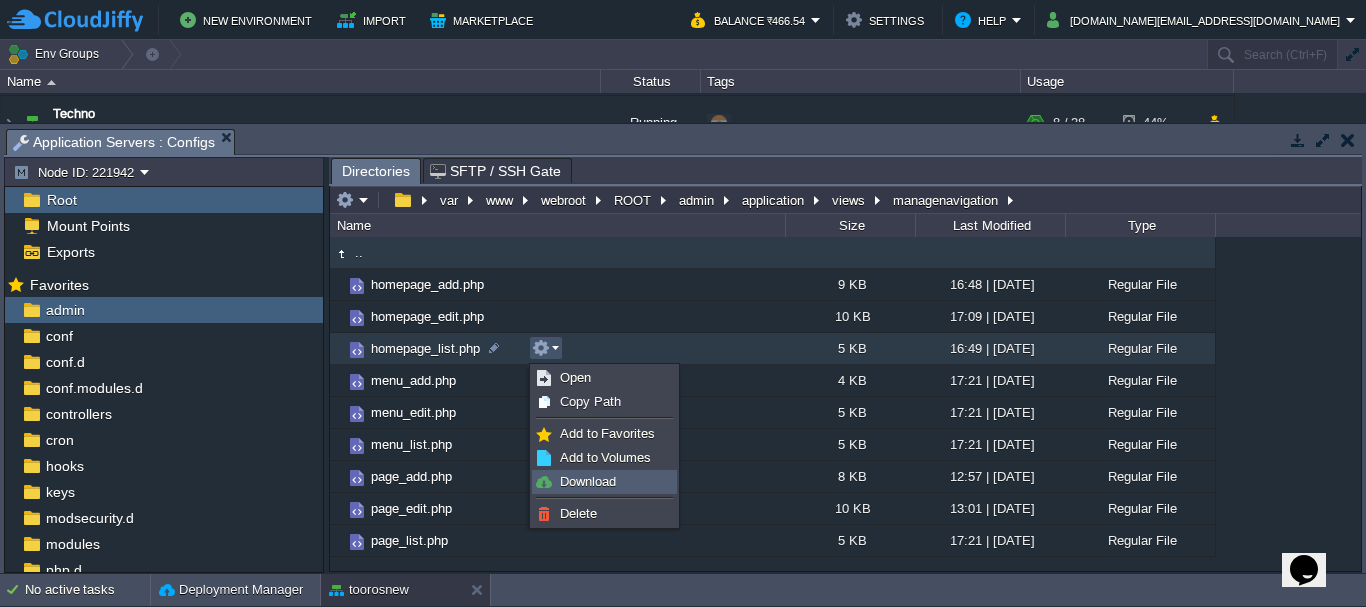 click on "Download" at bounding box center (588, 481) 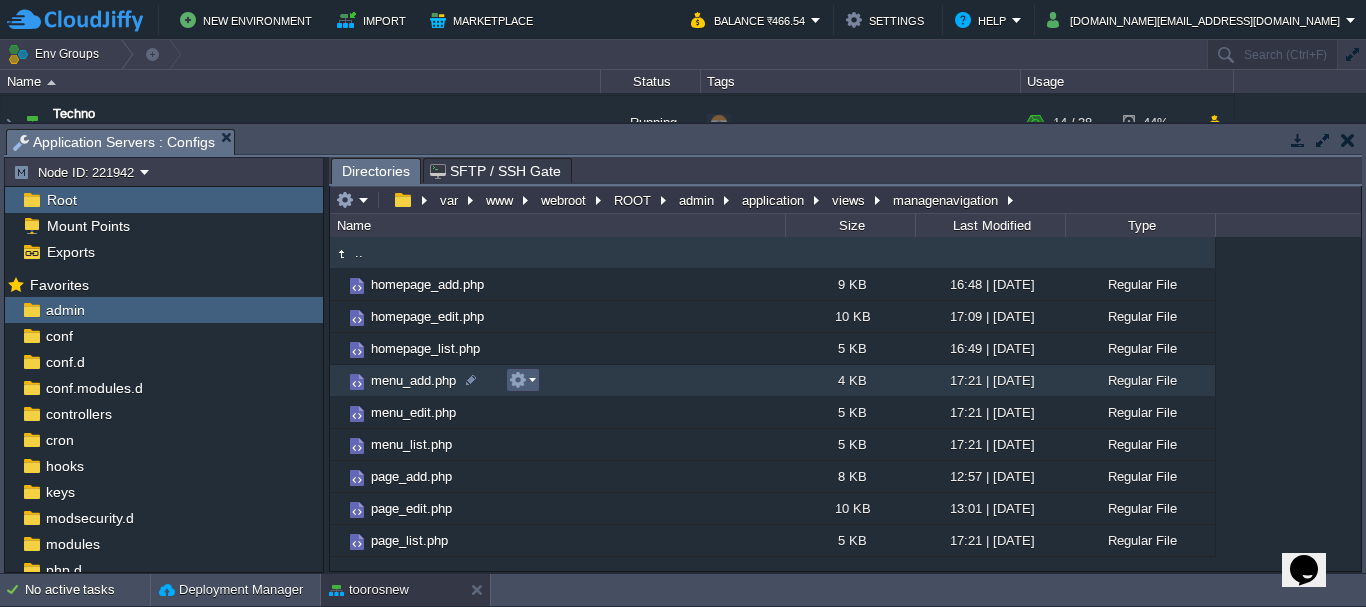 click at bounding box center (522, 380) 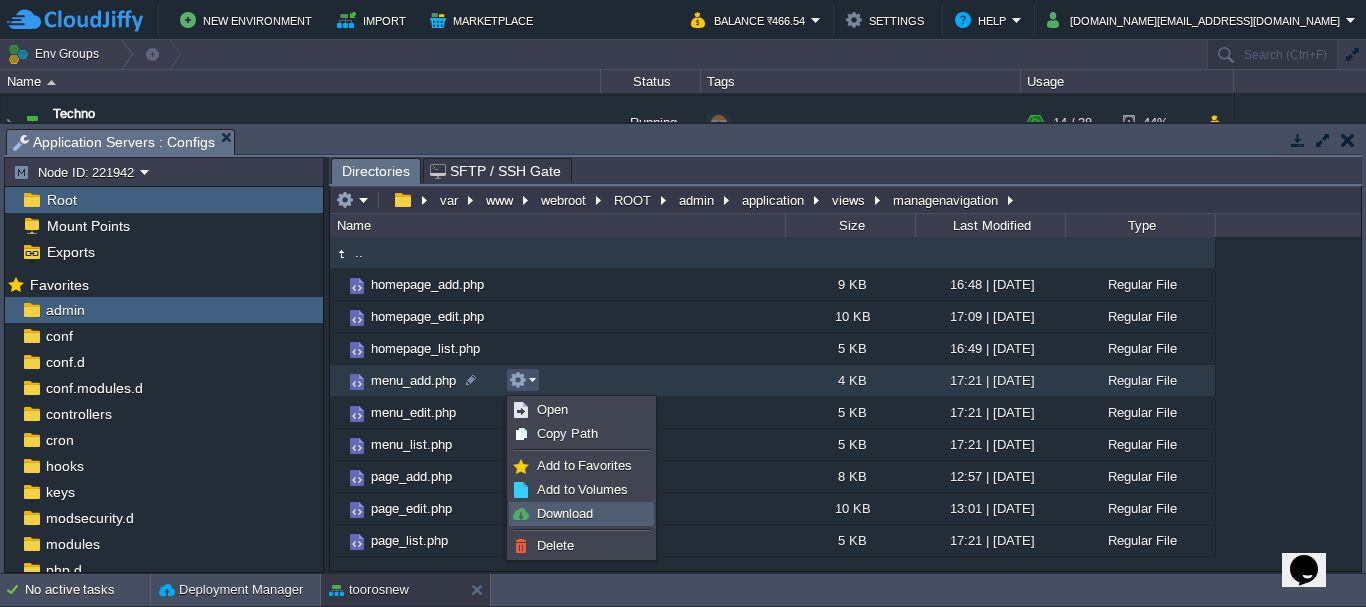 click on "Download" at bounding box center (565, 513) 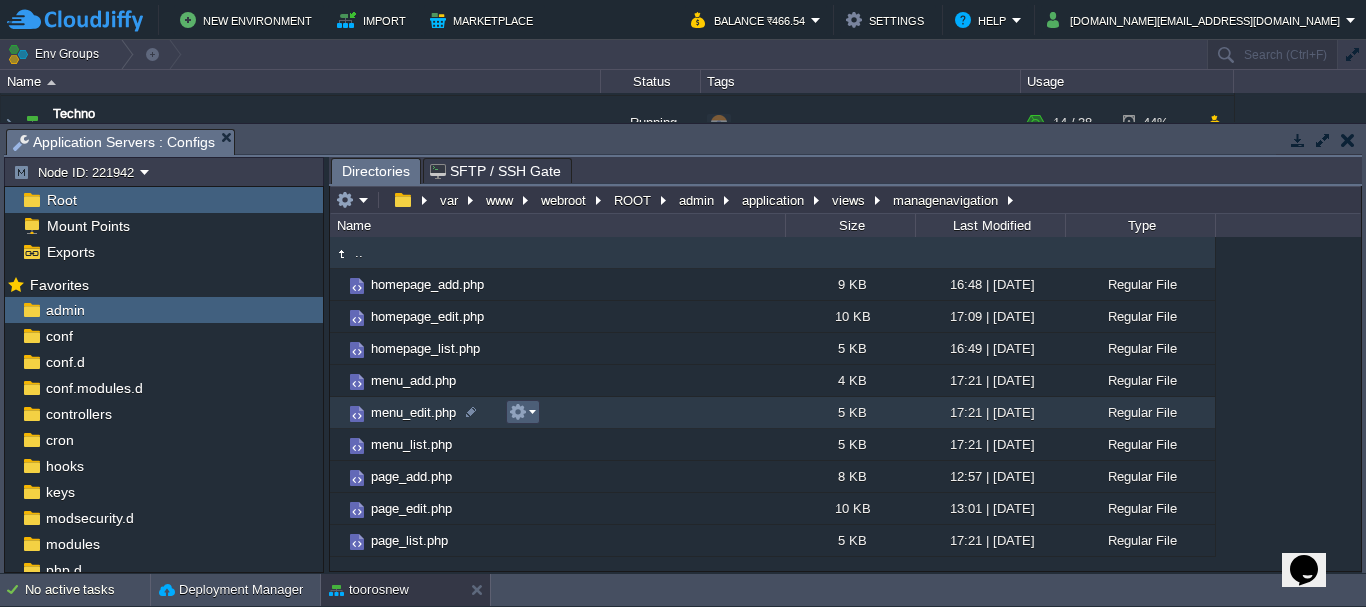 click at bounding box center (522, 412) 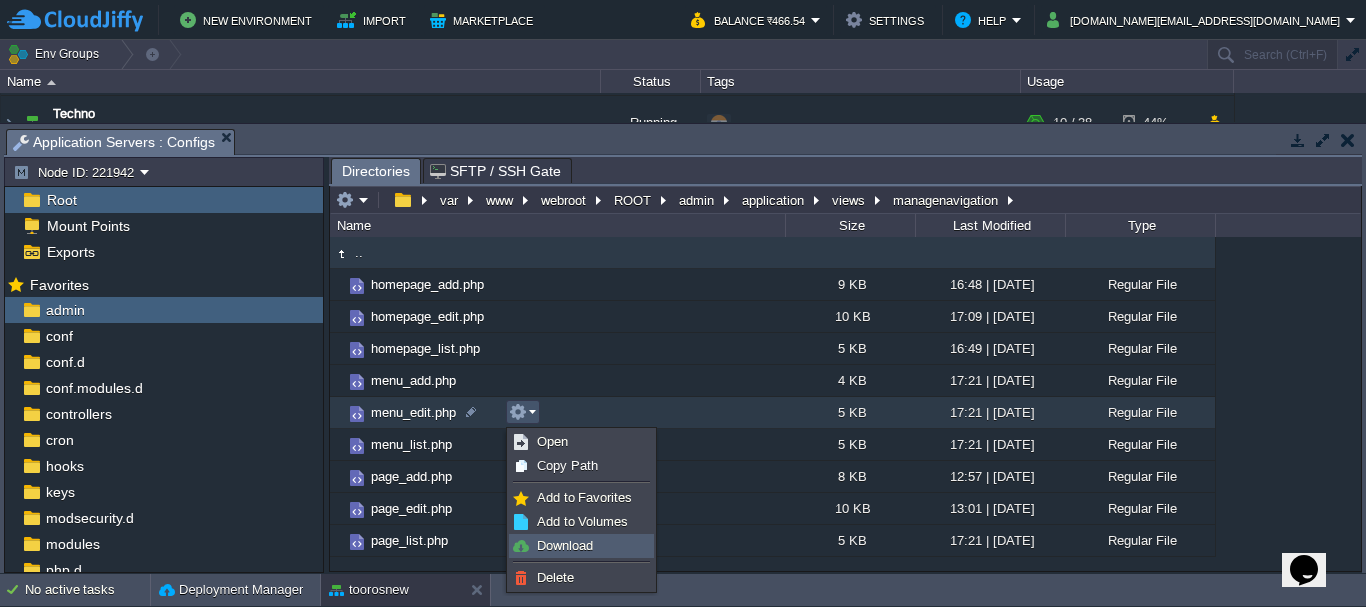 click on "Download" at bounding box center [565, 545] 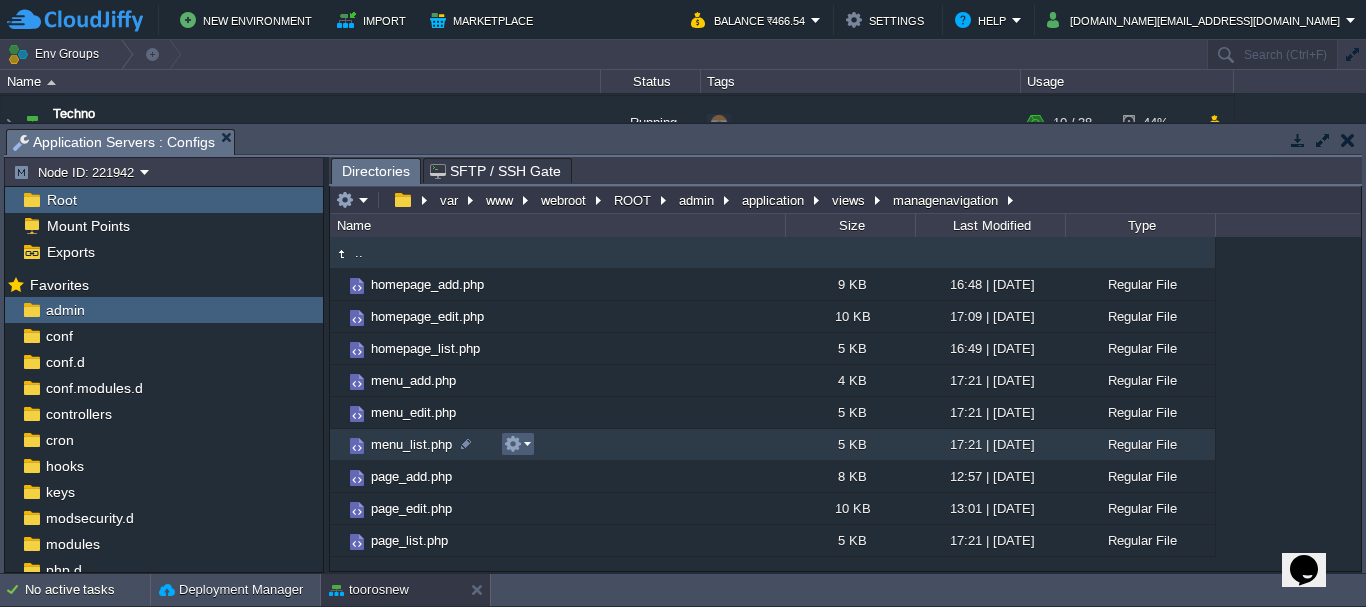 click at bounding box center (517, 444) 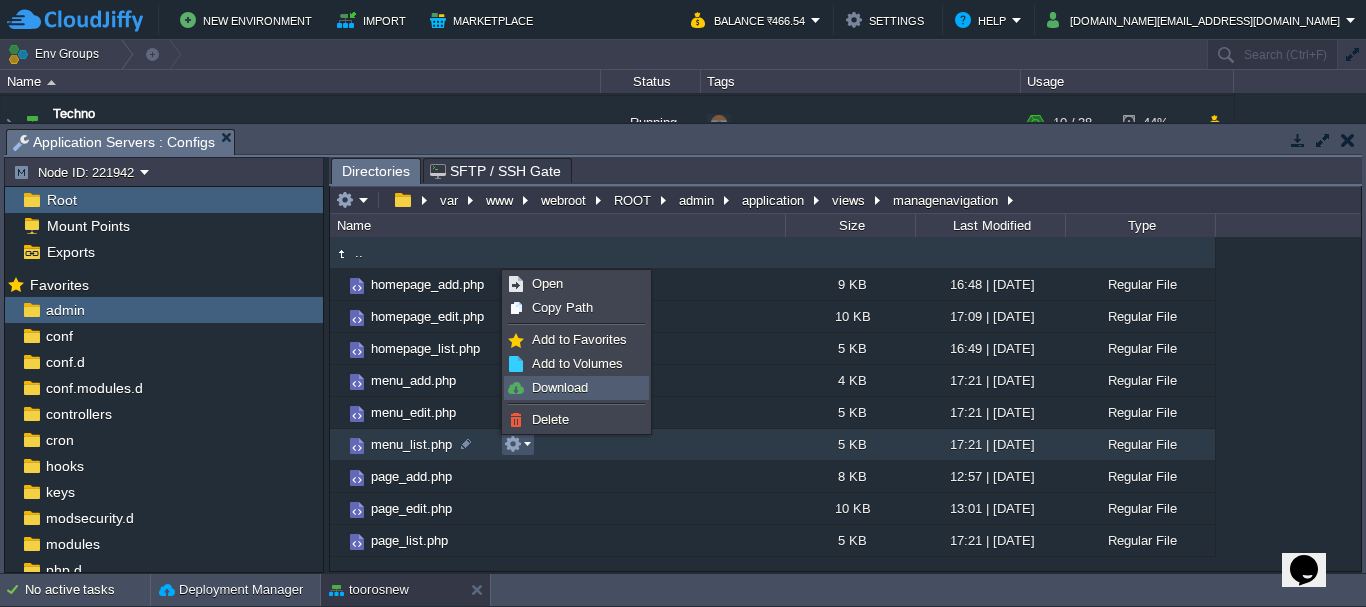 click on "Download" at bounding box center [560, 387] 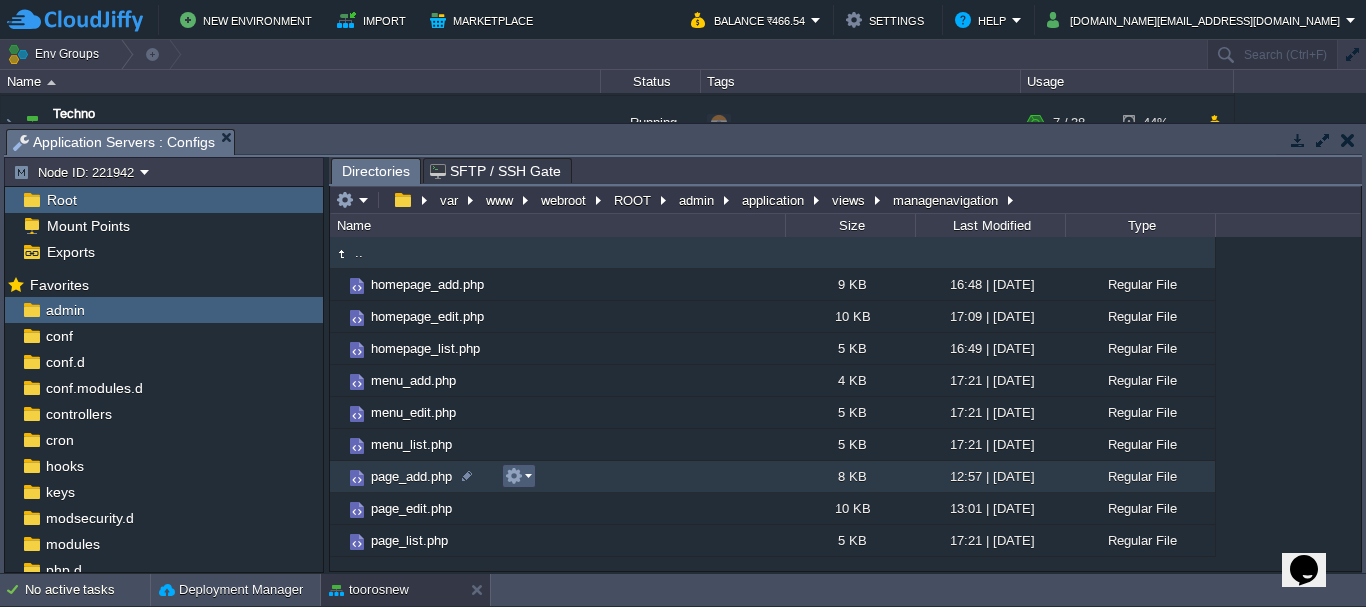 click at bounding box center (518, 476) 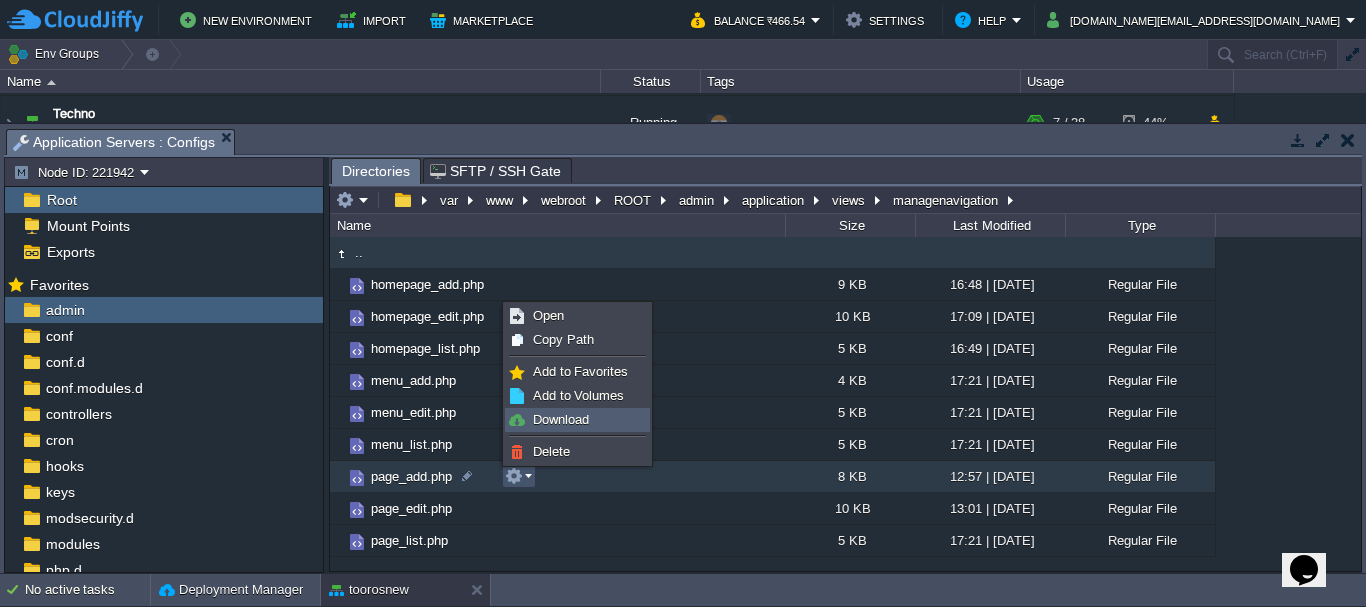 click on "Download" at bounding box center [577, 420] 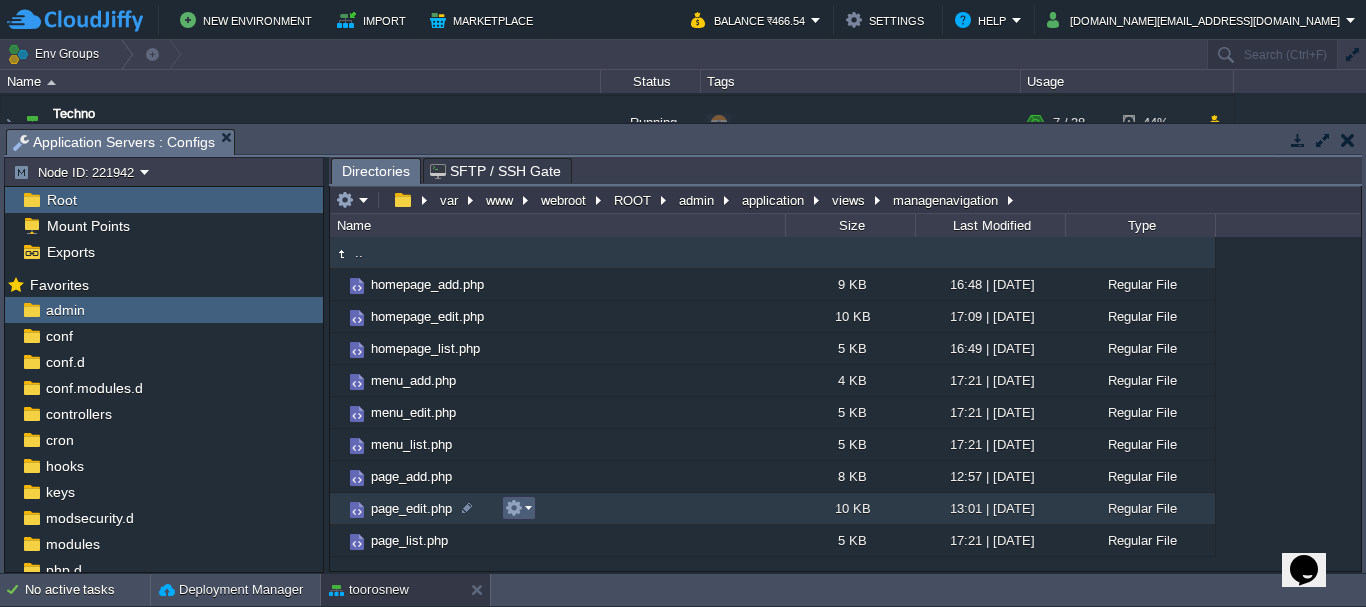 click at bounding box center [518, 508] 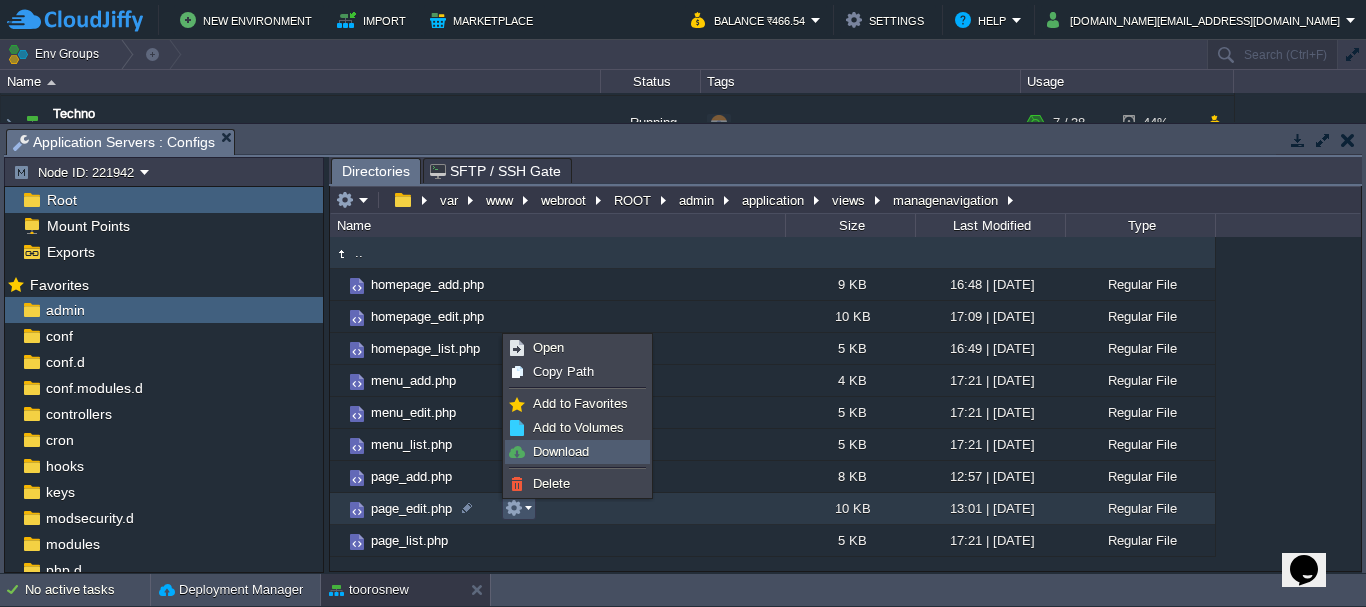 click on "Download" at bounding box center (577, 452) 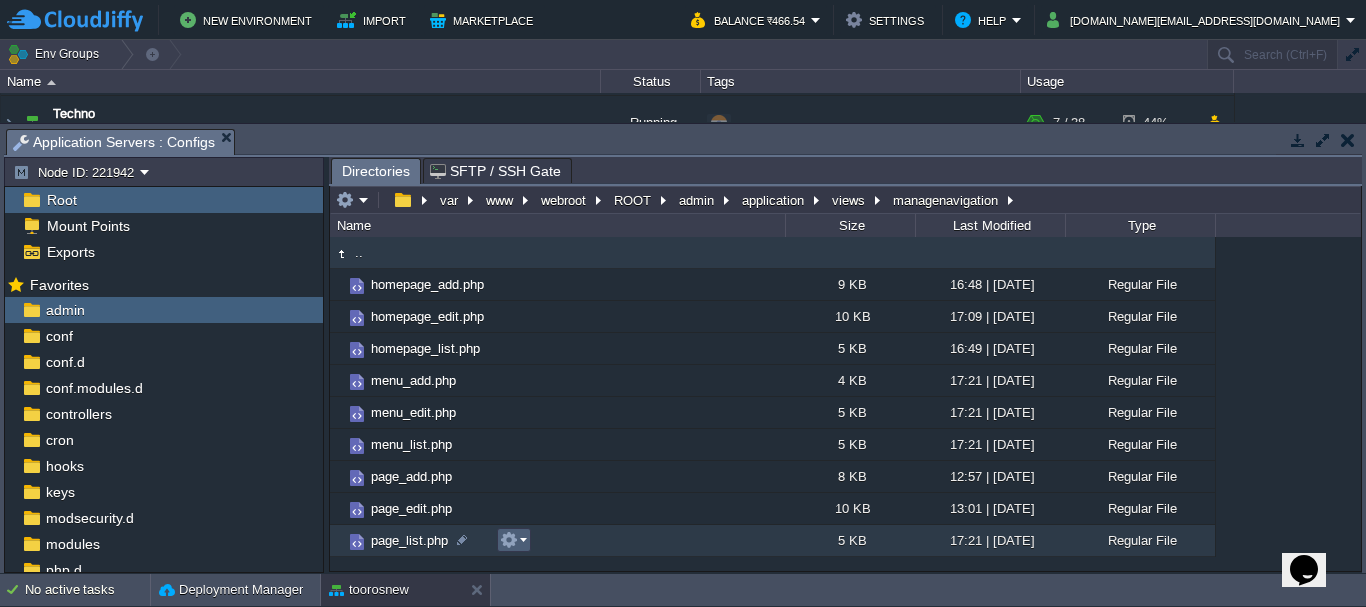 click at bounding box center (514, 540) 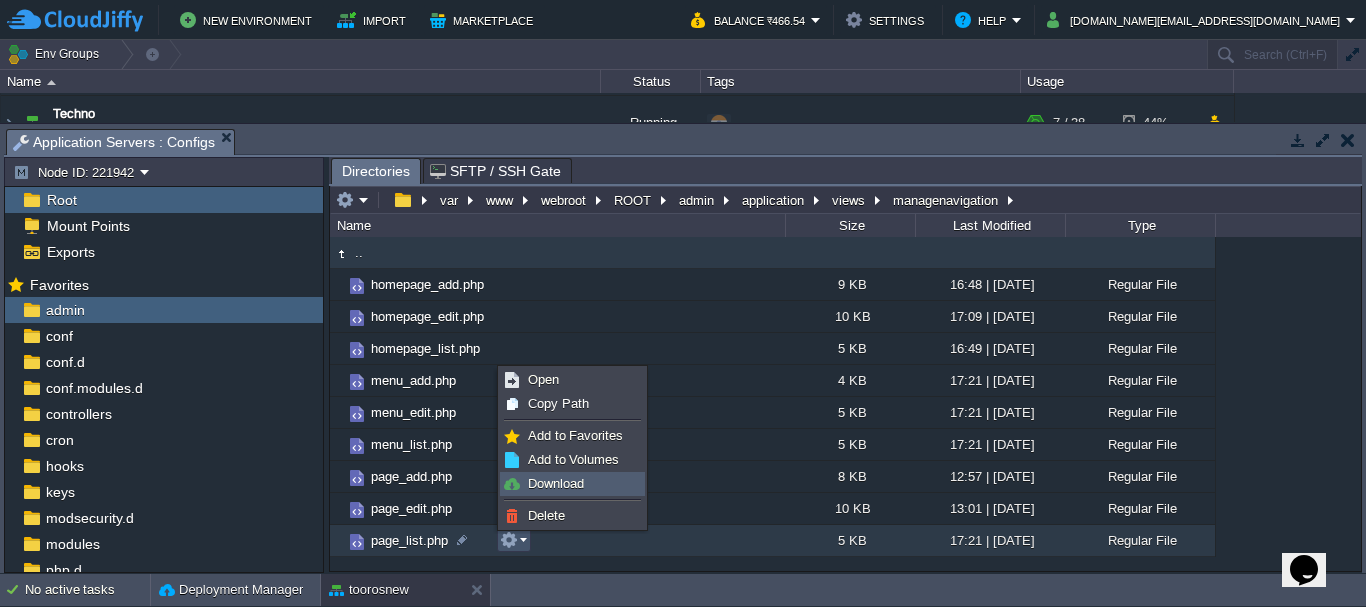 click on "Download" at bounding box center (572, 484) 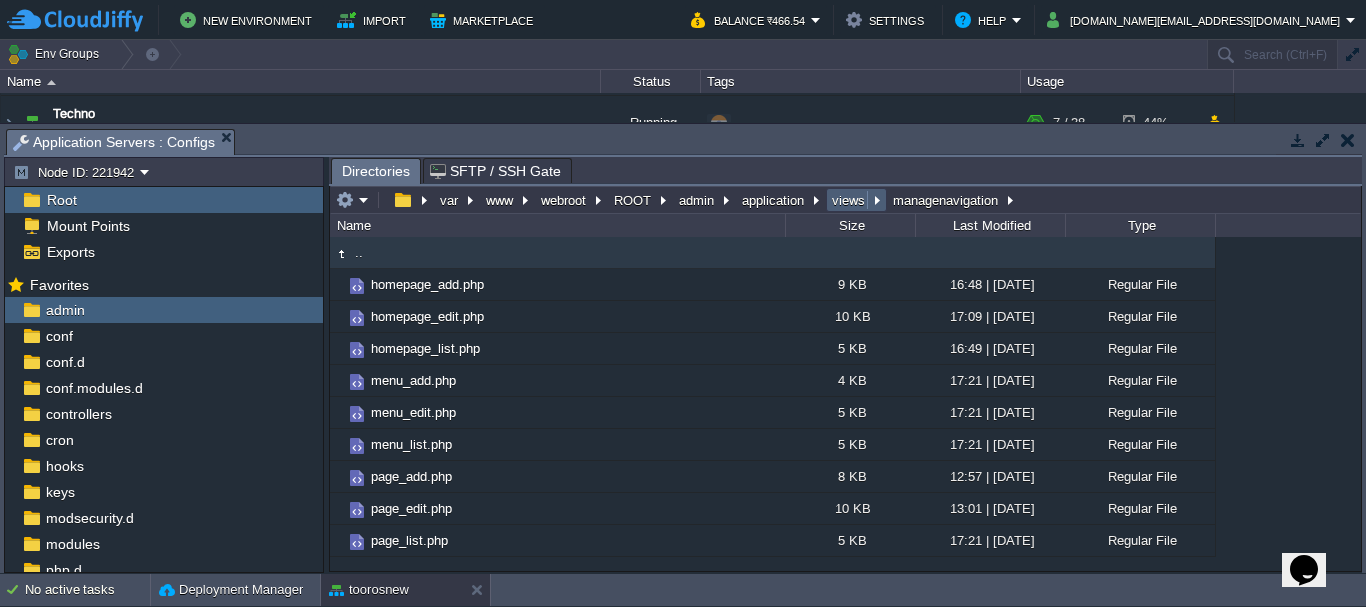 click on "views" at bounding box center [849, 200] 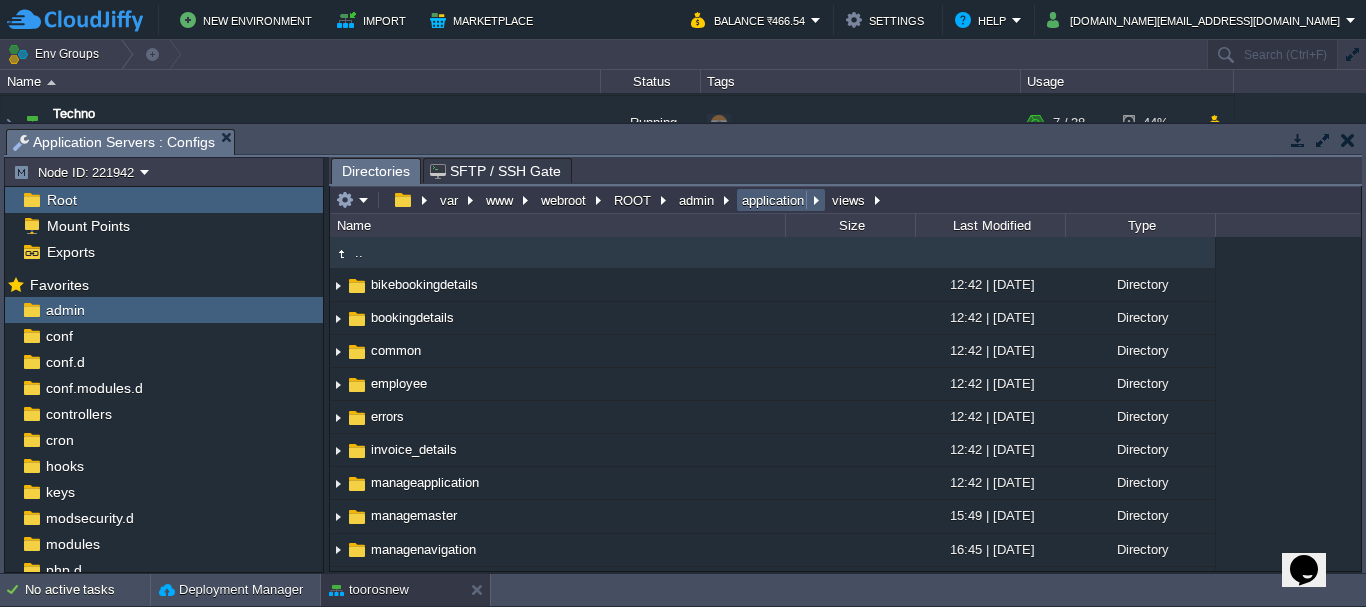 click on "application" at bounding box center [774, 200] 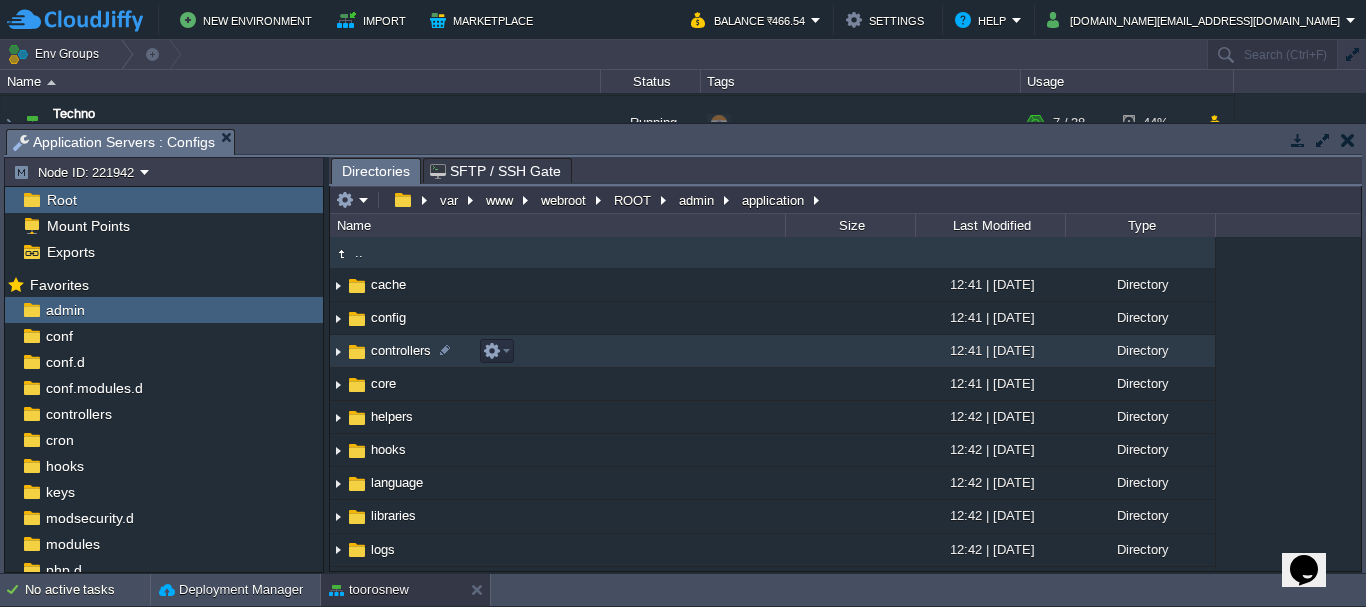 click on "controllers" at bounding box center (401, 350) 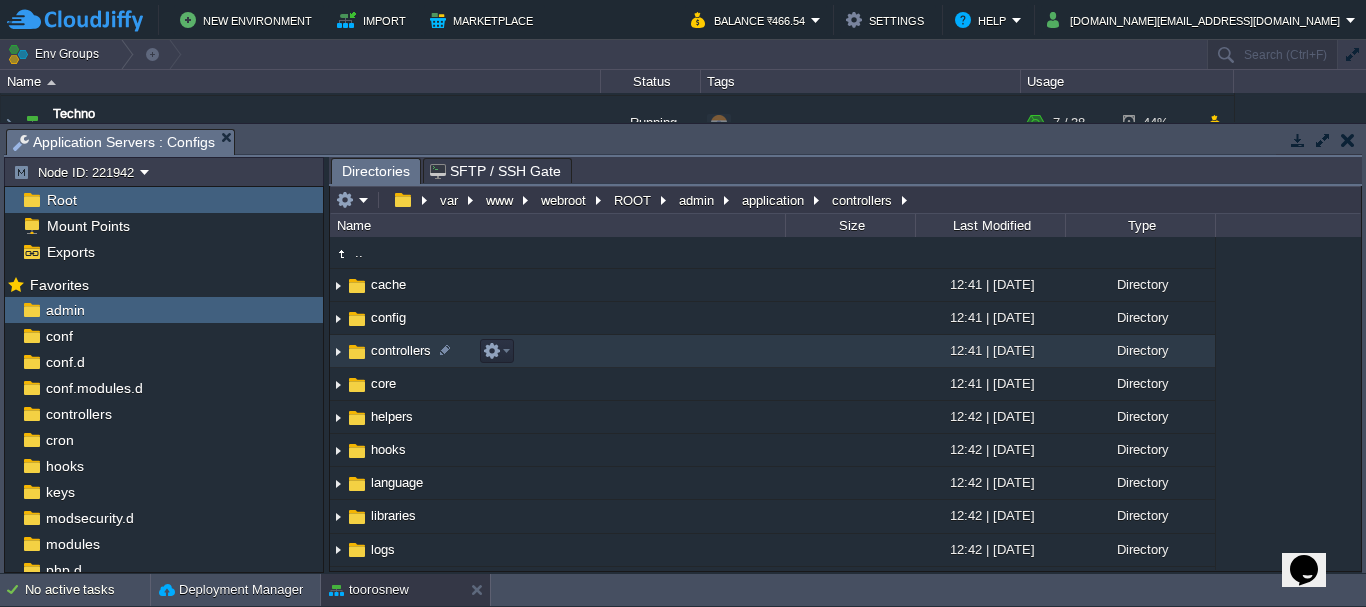 click at bounding box center [338, 351] 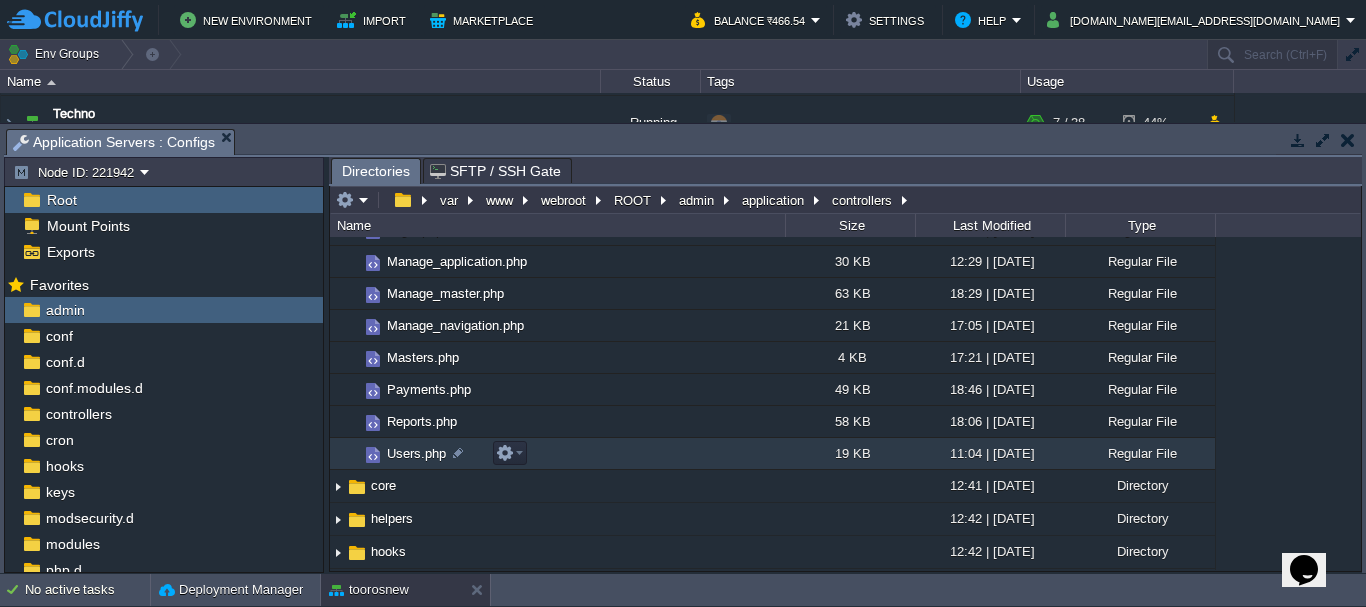 scroll, scrollTop: 500, scrollLeft: 0, axis: vertical 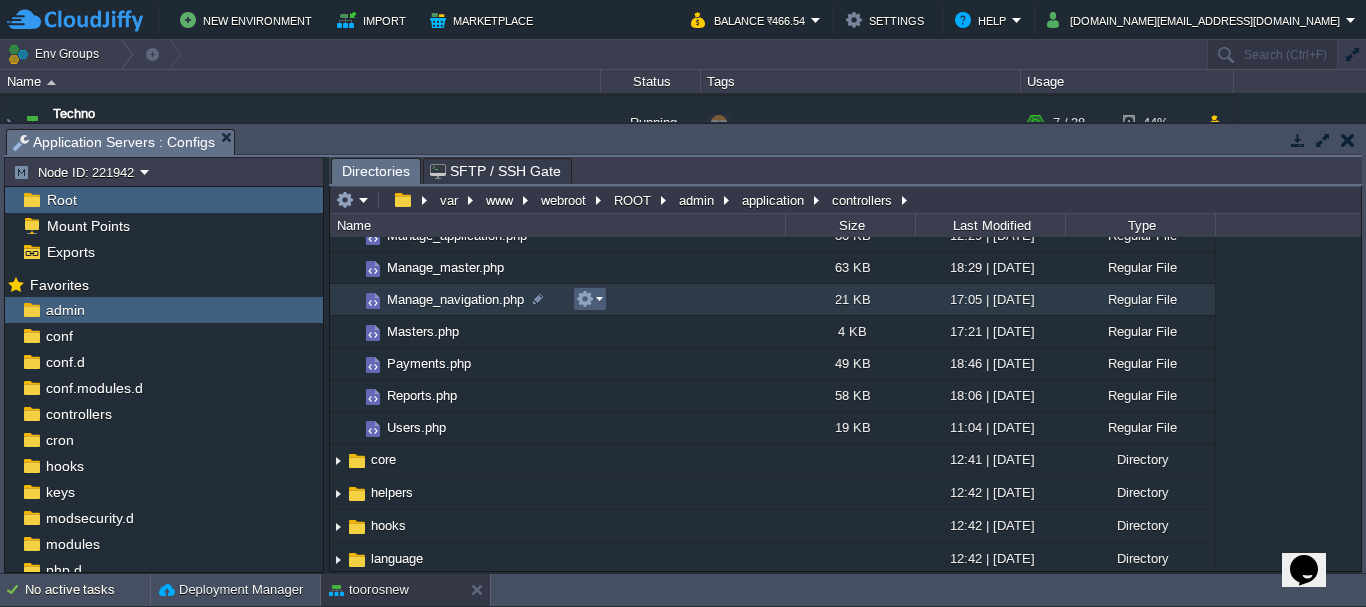 click at bounding box center (590, 299) 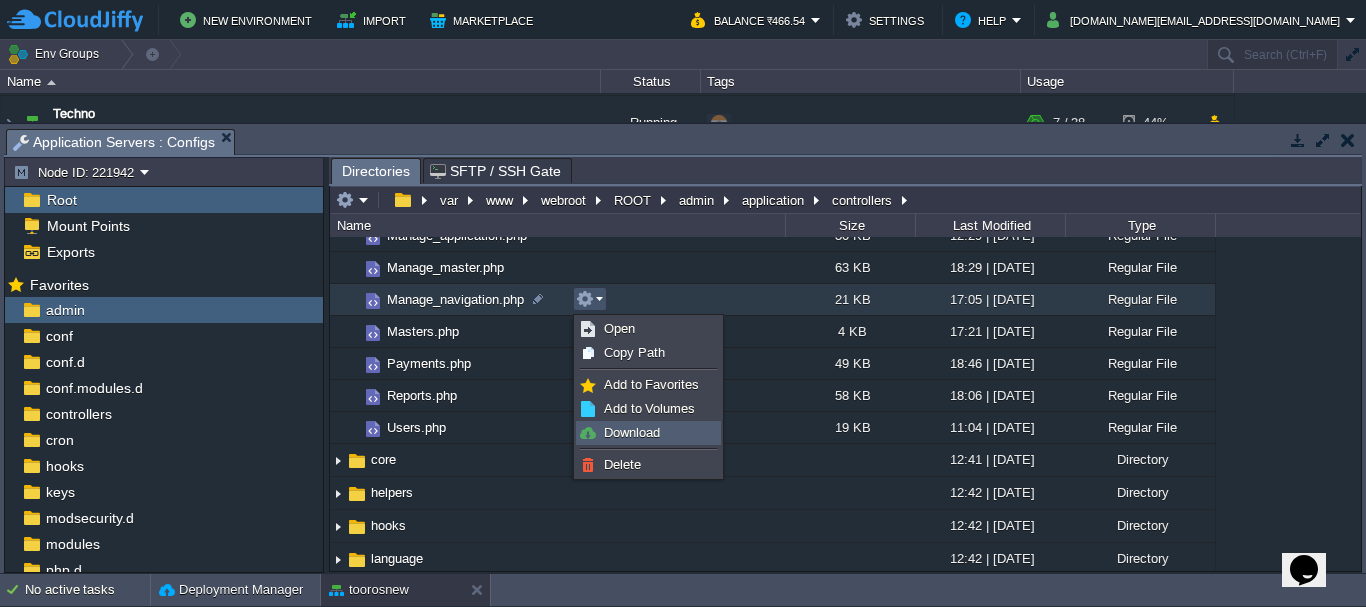 click on "Download" at bounding box center [632, 432] 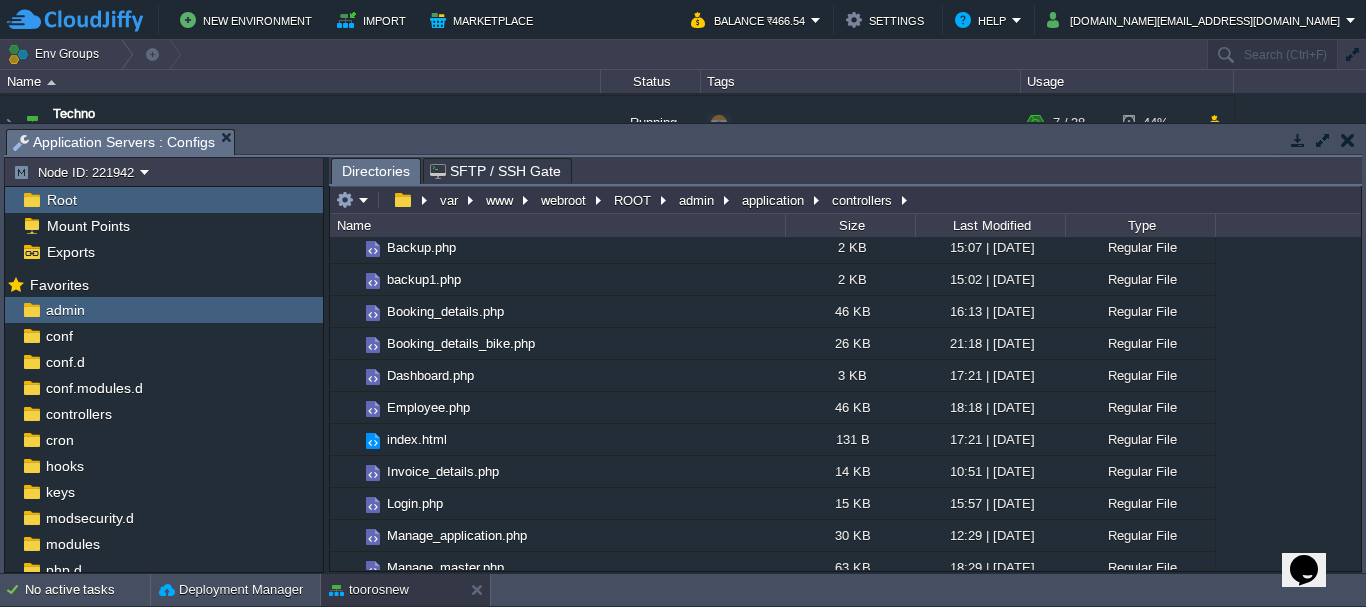 scroll, scrollTop: 0, scrollLeft: 0, axis: both 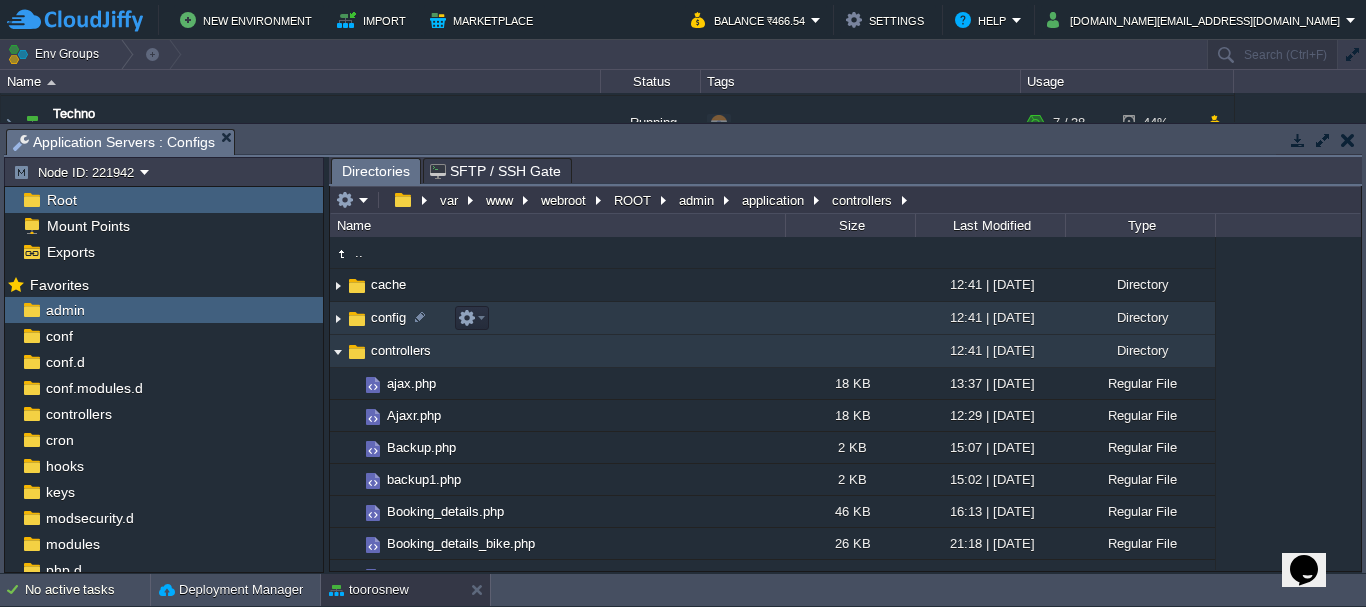 click on "config" at bounding box center [388, 317] 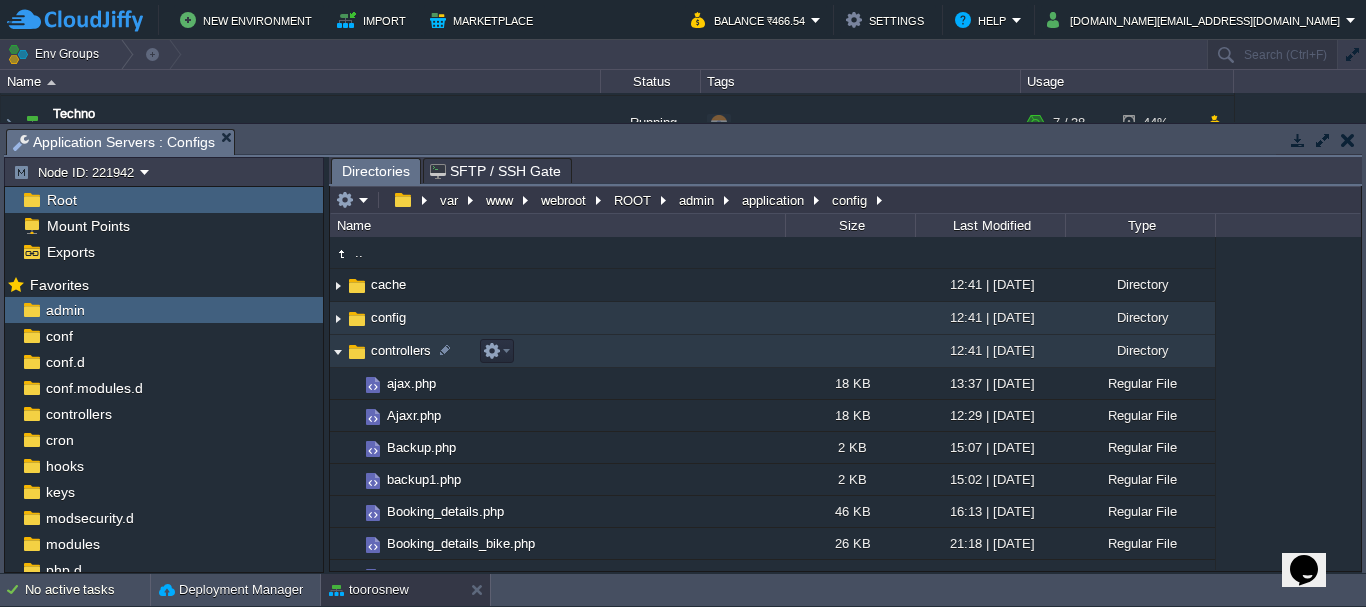 click at bounding box center [338, 351] 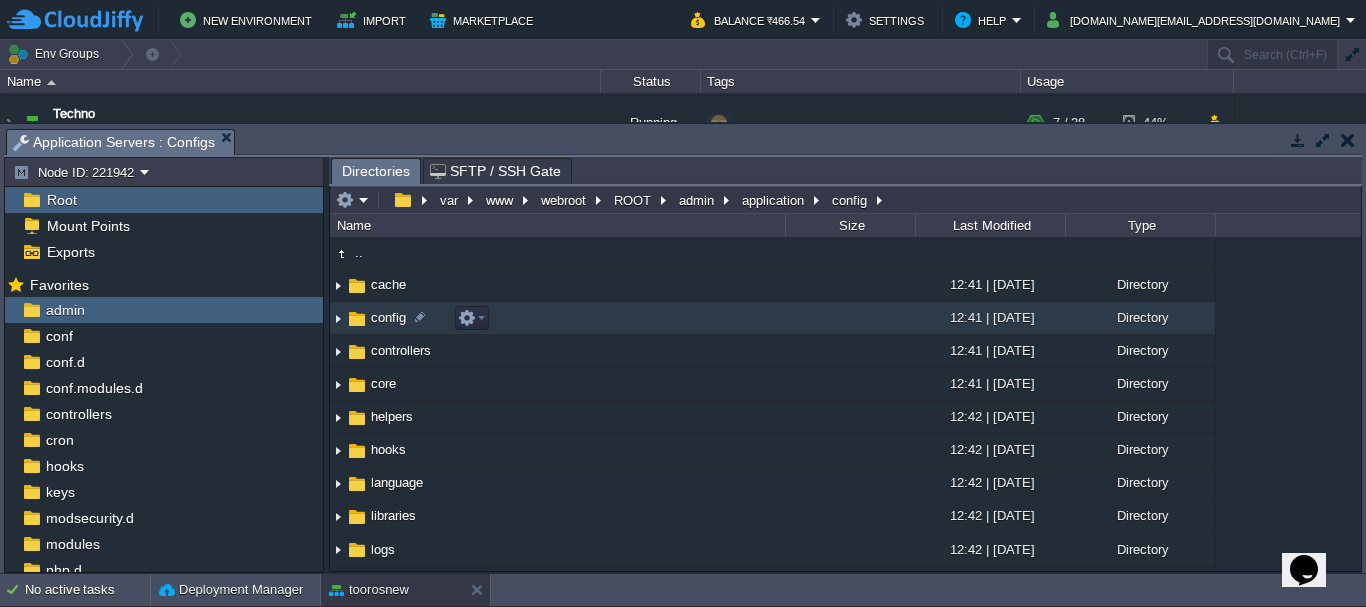 click at bounding box center (338, 318) 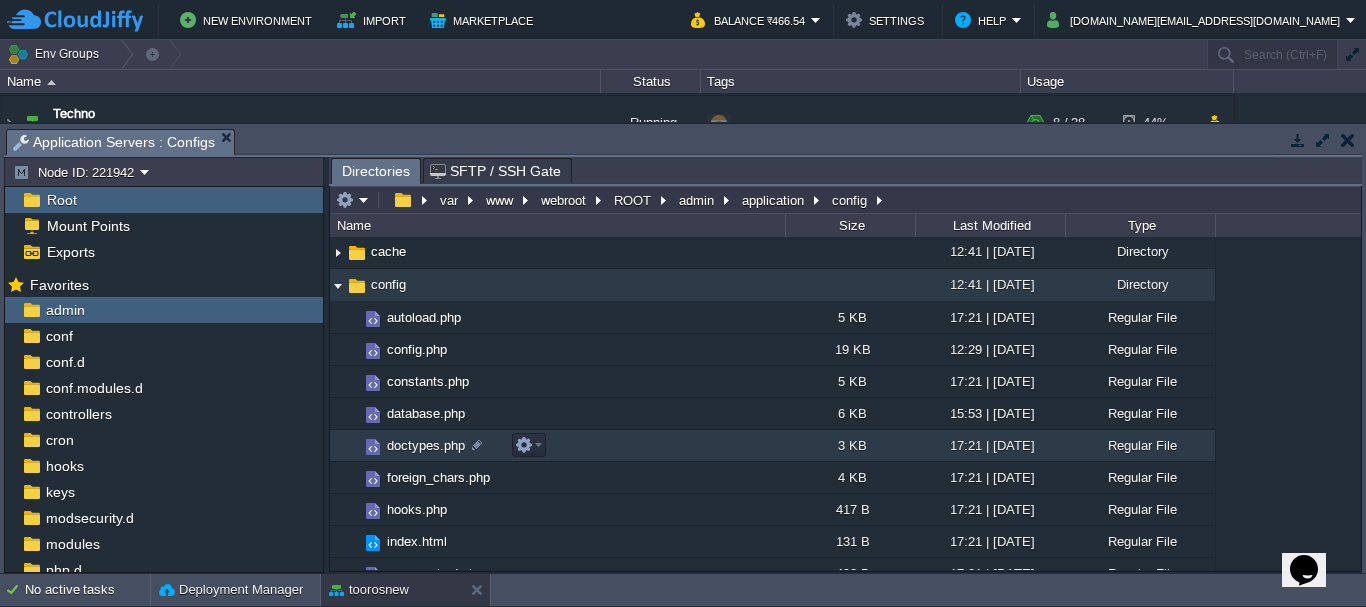 scroll, scrollTop: 0, scrollLeft: 0, axis: both 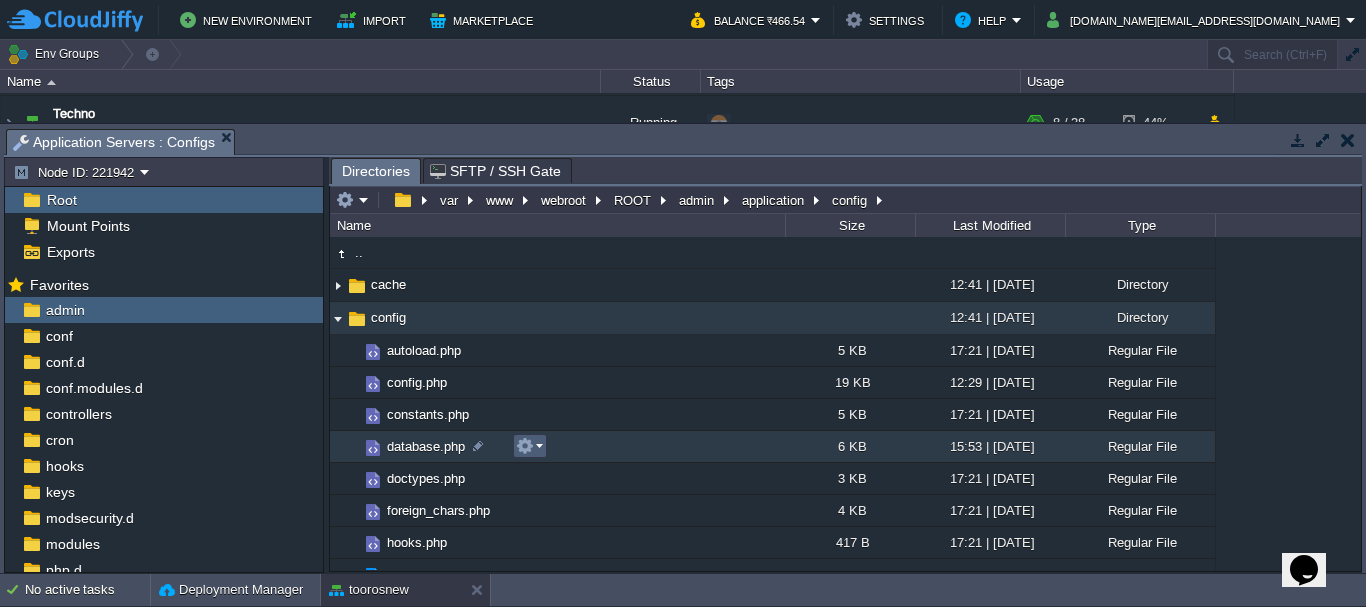 click at bounding box center [529, 446] 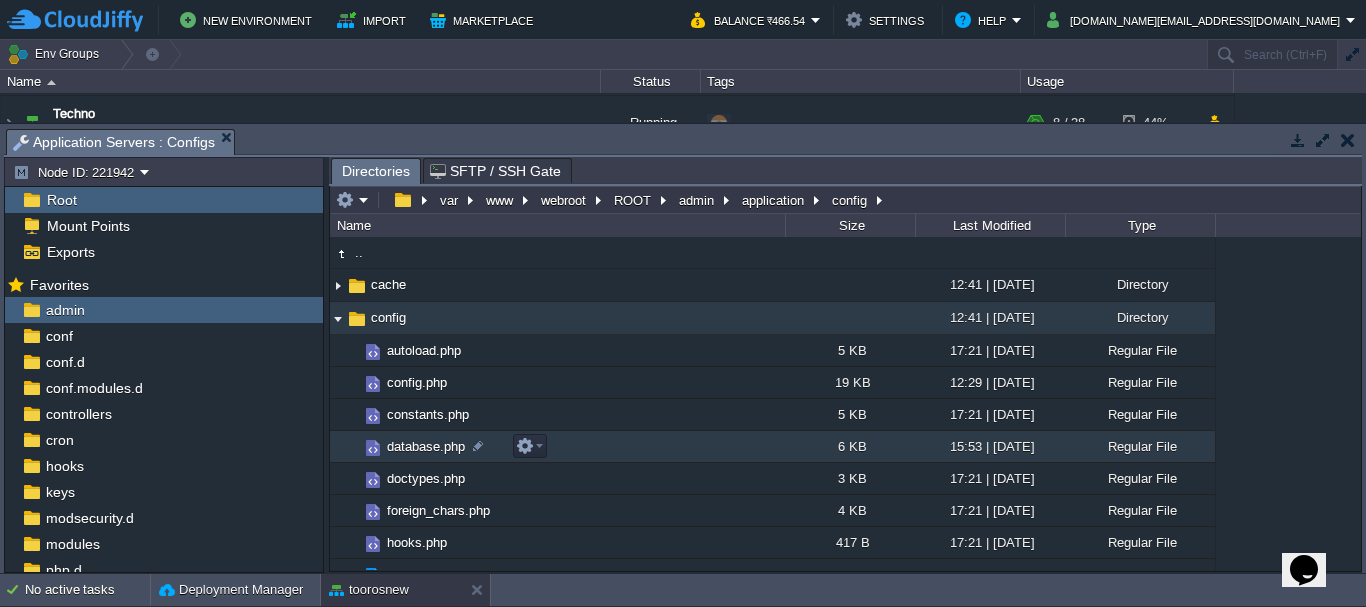 click on "database.php" at bounding box center [426, 446] 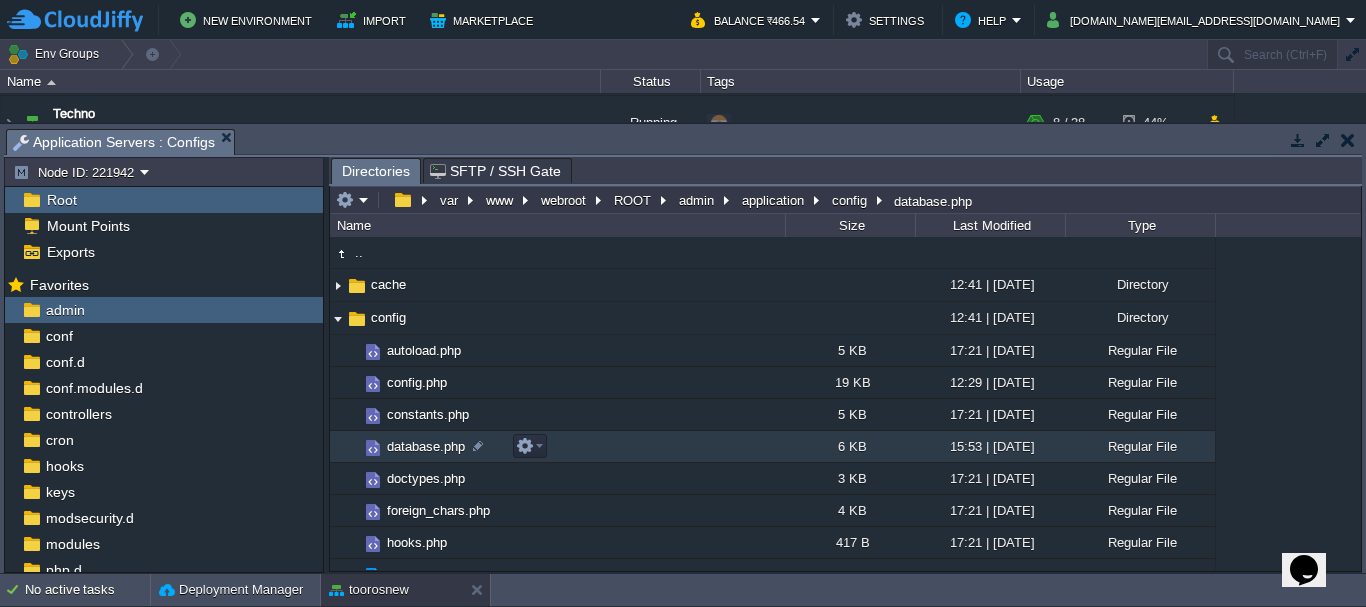 click on "database.php" at bounding box center [426, 446] 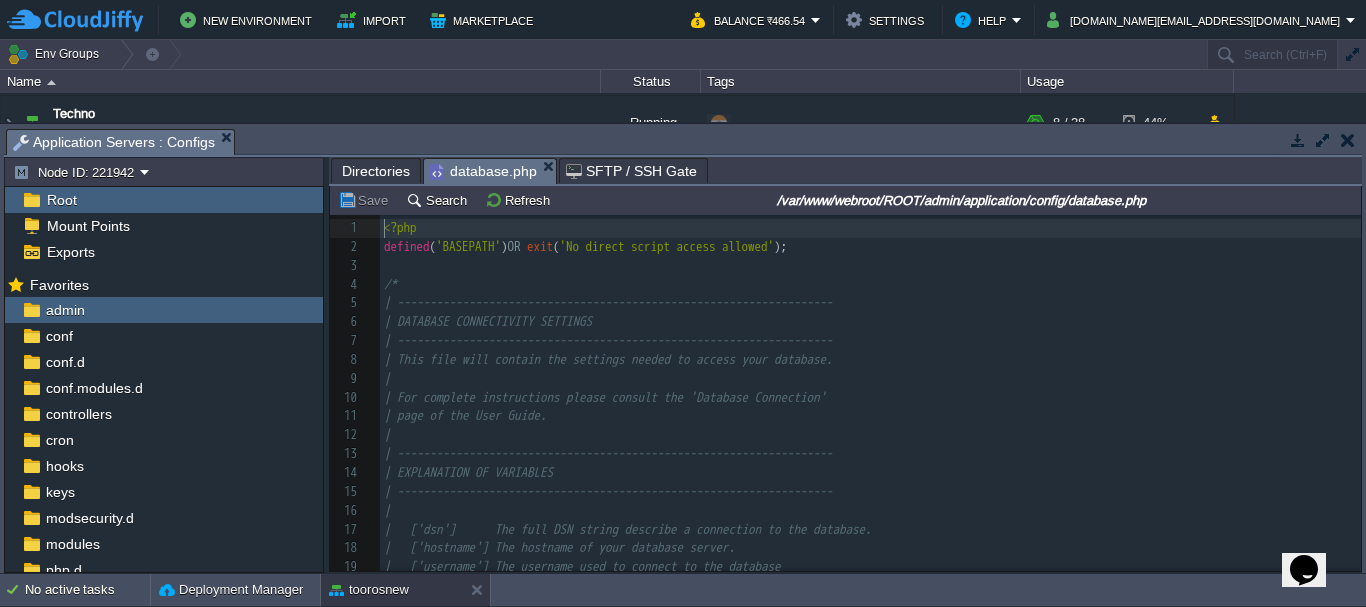 scroll, scrollTop: 7, scrollLeft: 0, axis: vertical 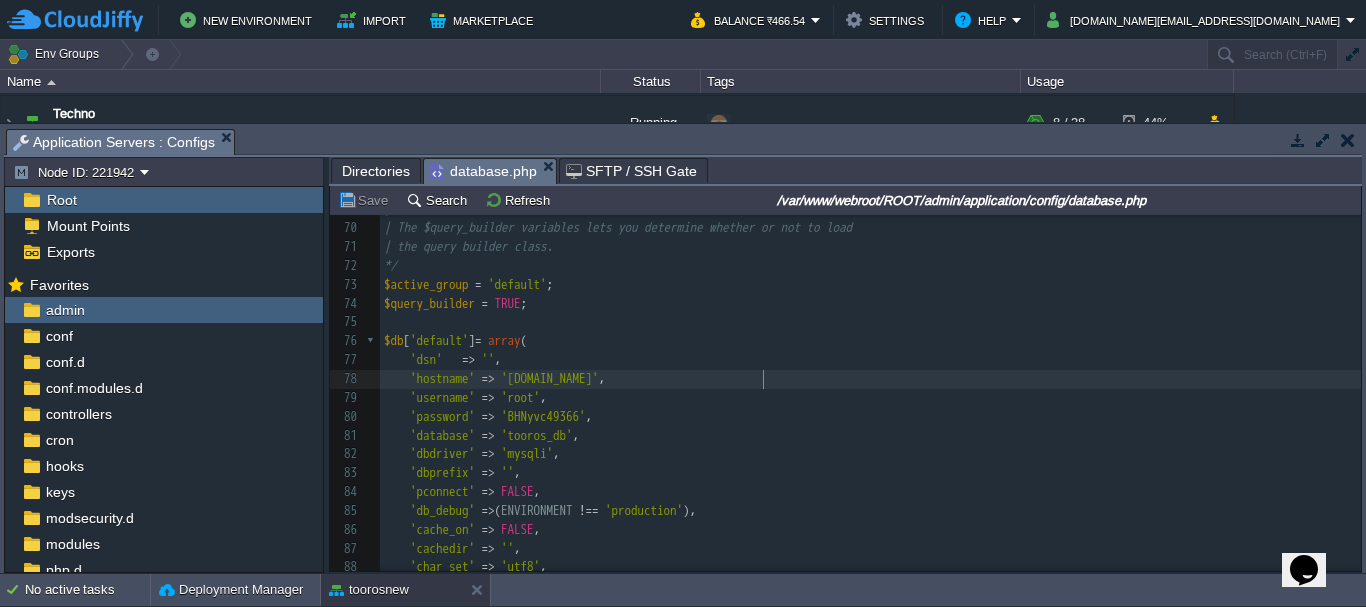 type on "t" 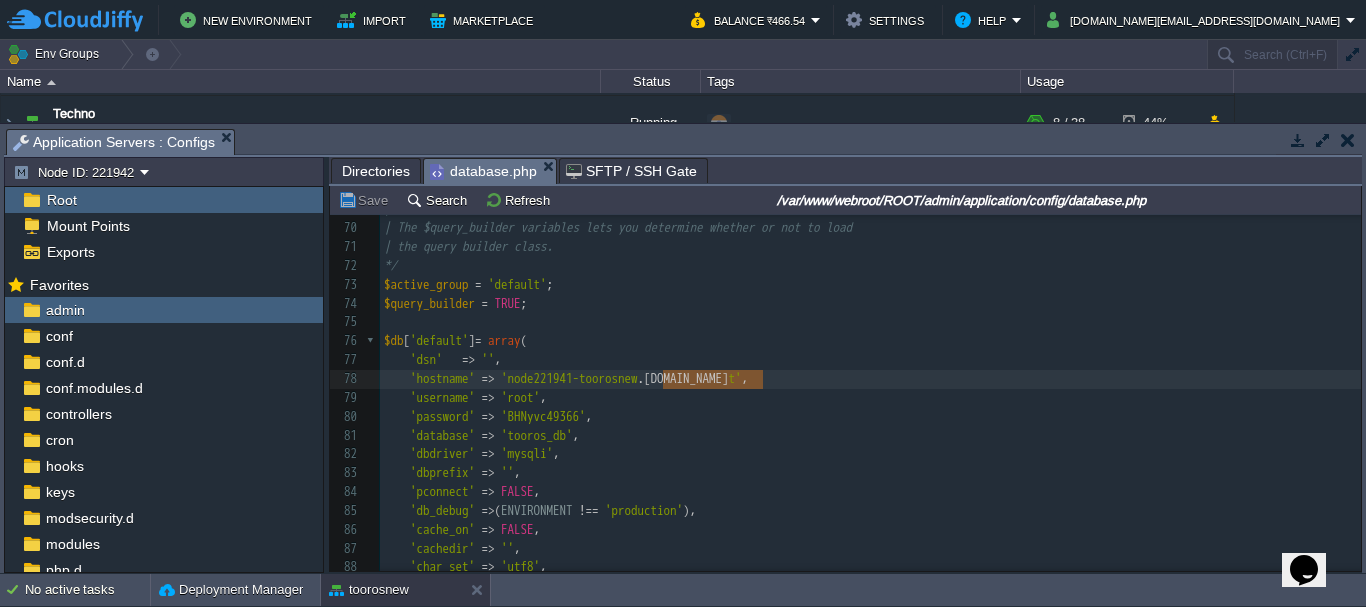 type on "new.cloudjiffy.ne" 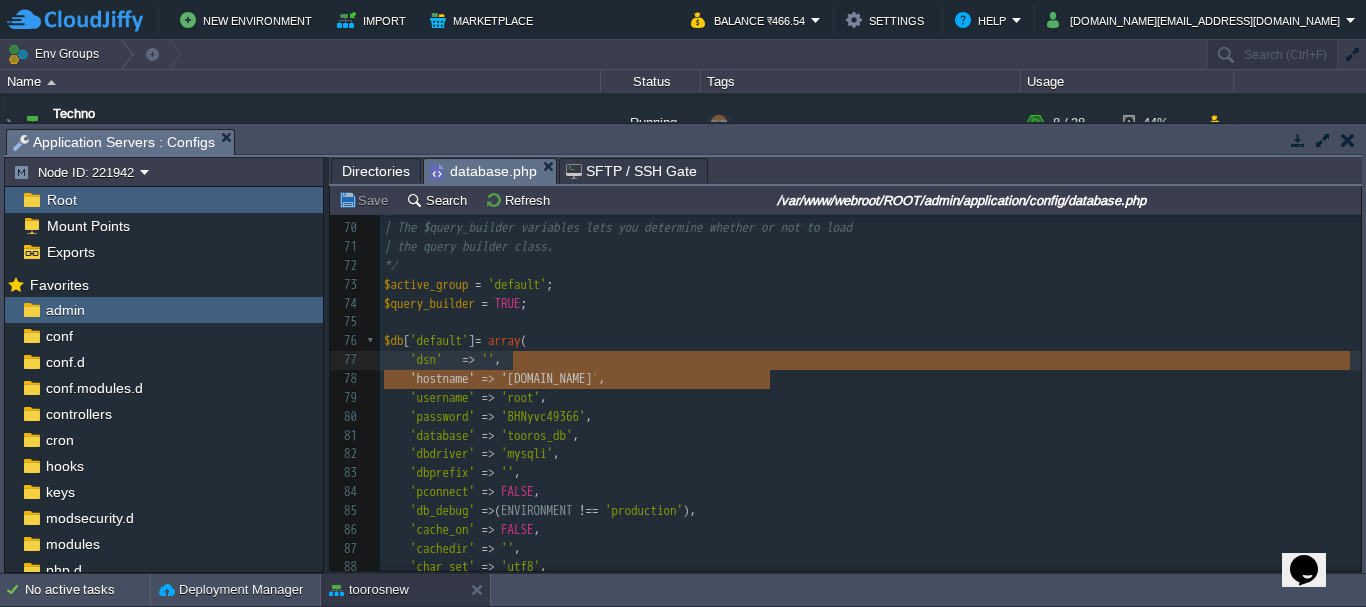 type on "node221941-toorosnew.cloudjiffy.net" 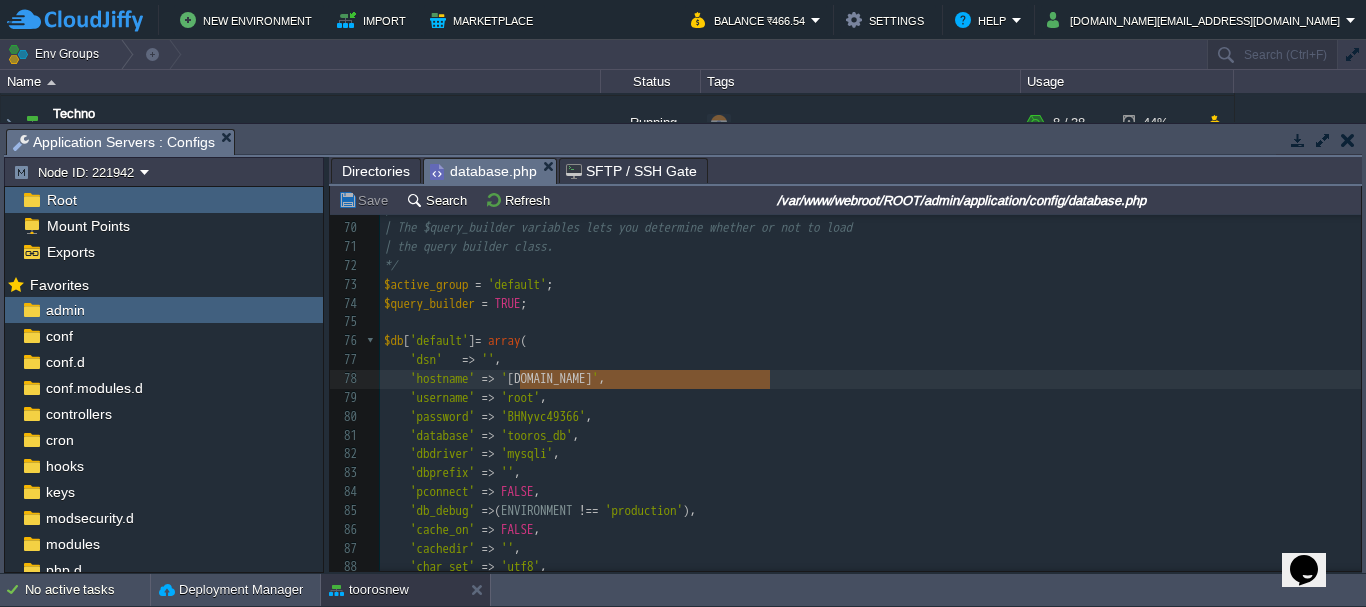 drag, startPoint x: 769, startPoint y: 384, endPoint x: 526, endPoint y: 372, distance: 243.29611 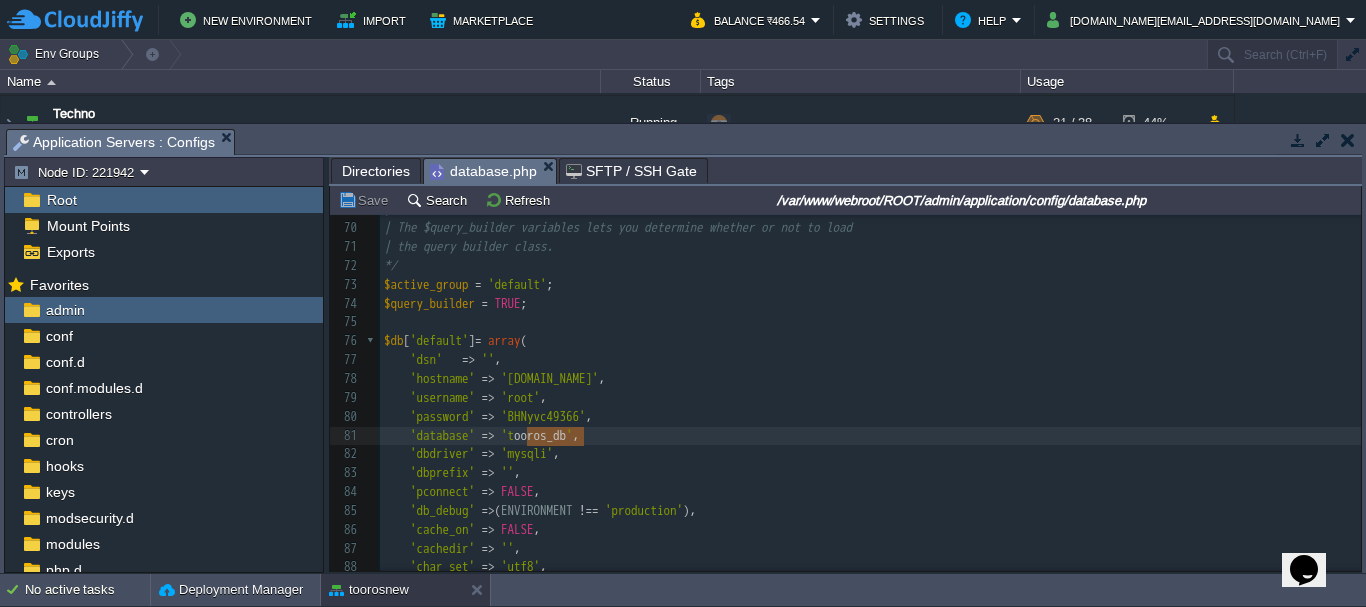 type on "tooros_db" 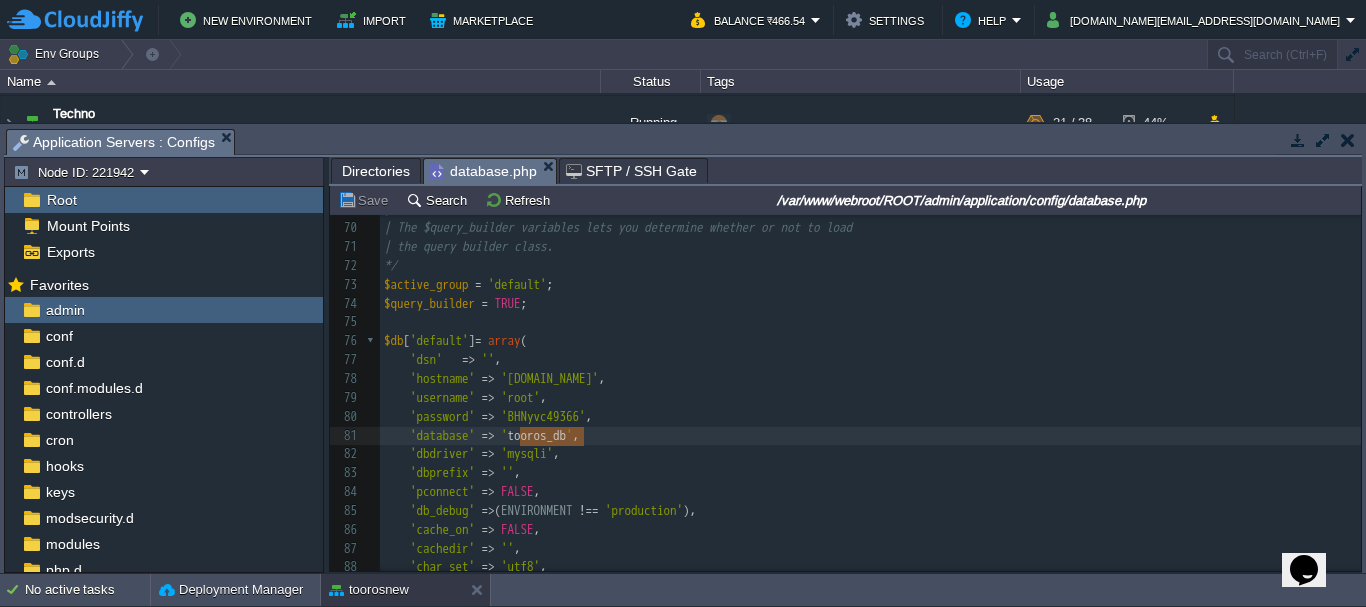 drag, startPoint x: 583, startPoint y: 437, endPoint x: 522, endPoint y: 442, distance: 61.204575 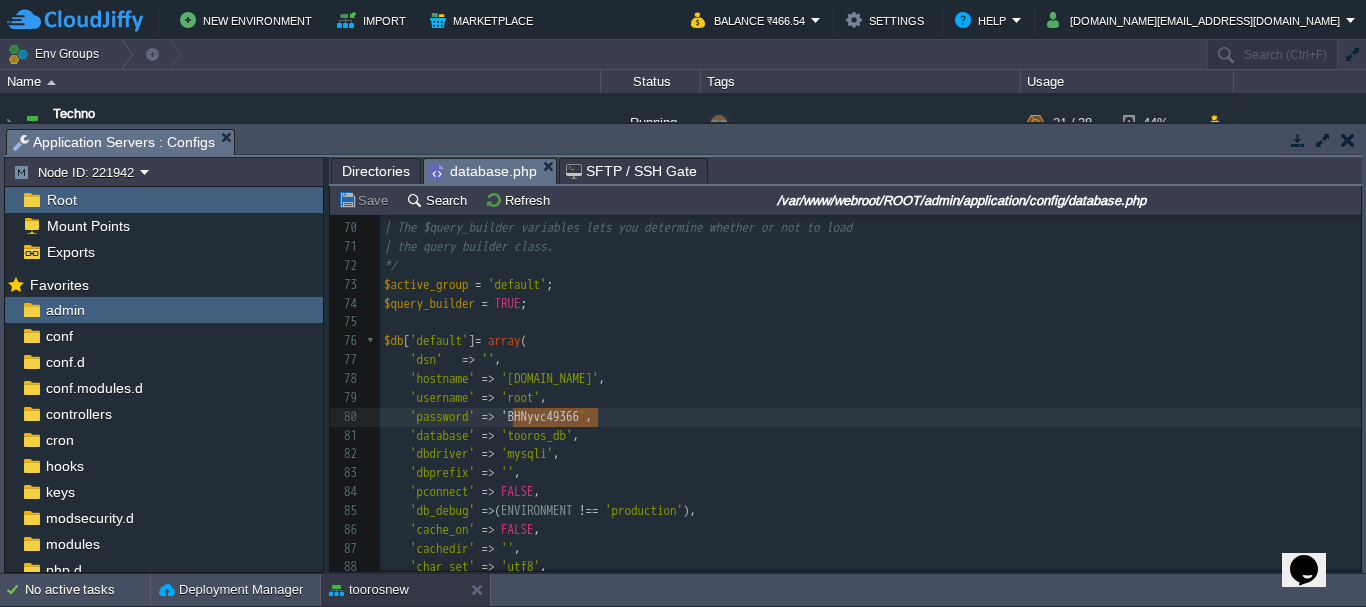 type on "BHNyvc49366" 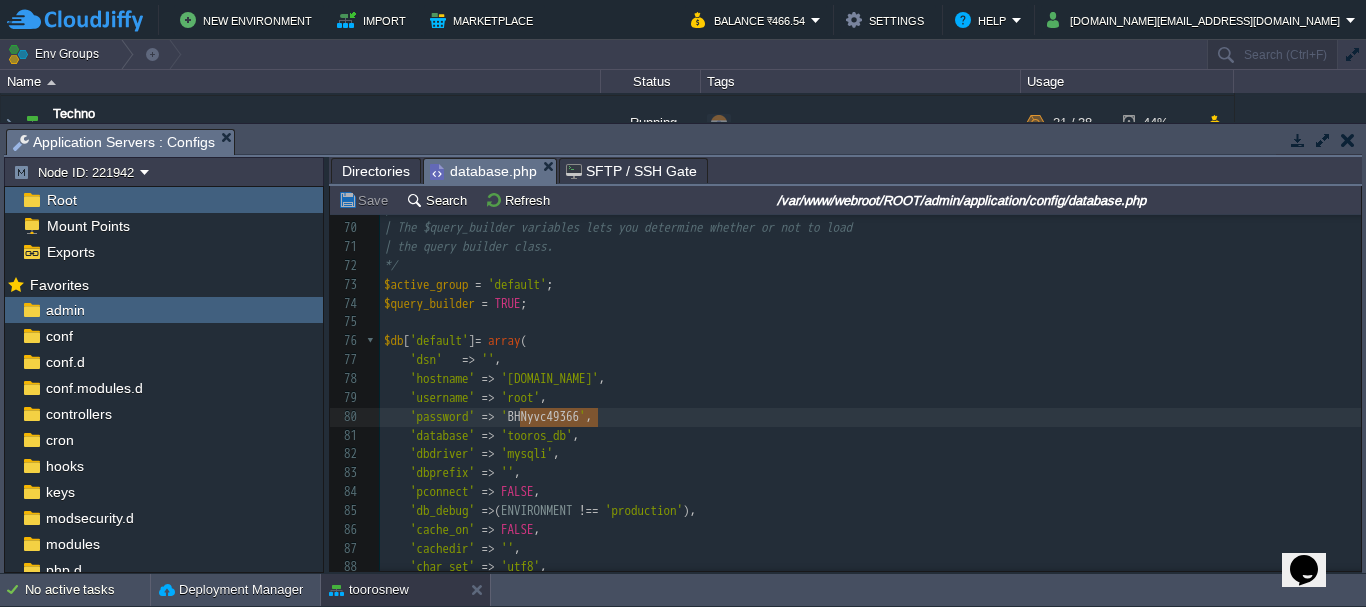 drag, startPoint x: 598, startPoint y: 416, endPoint x: 517, endPoint y: 413, distance: 81.055534 